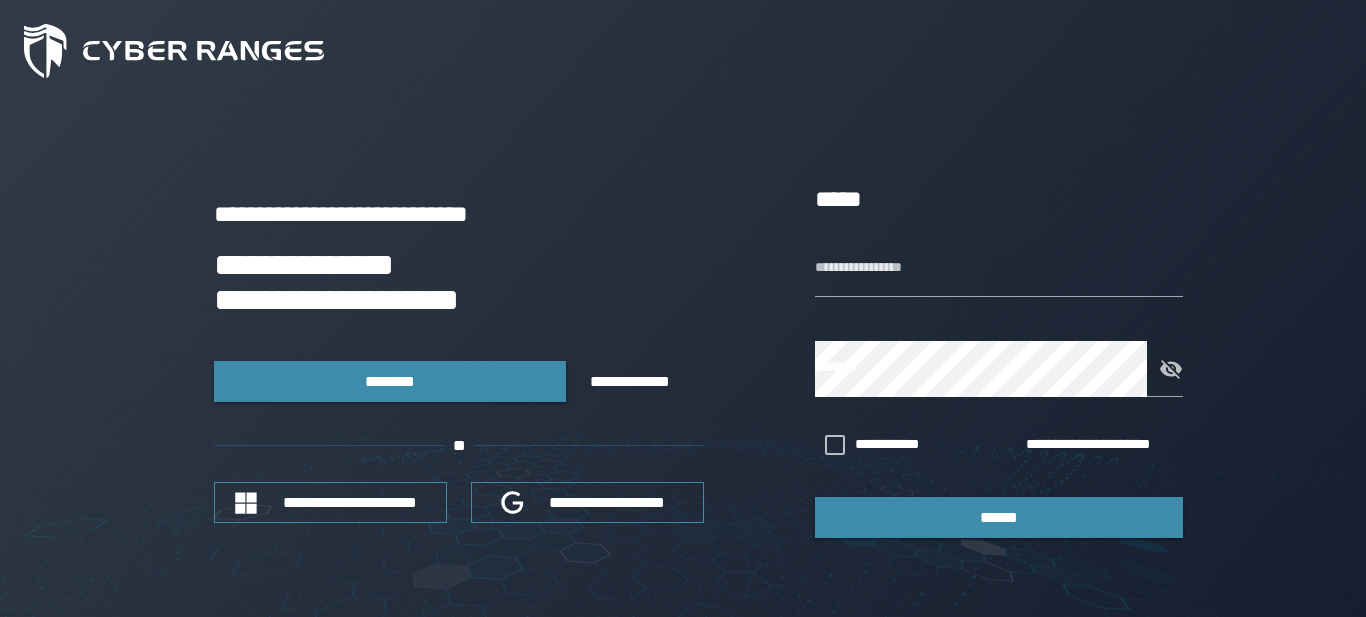 scroll, scrollTop: 0, scrollLeft: 0, axis: both 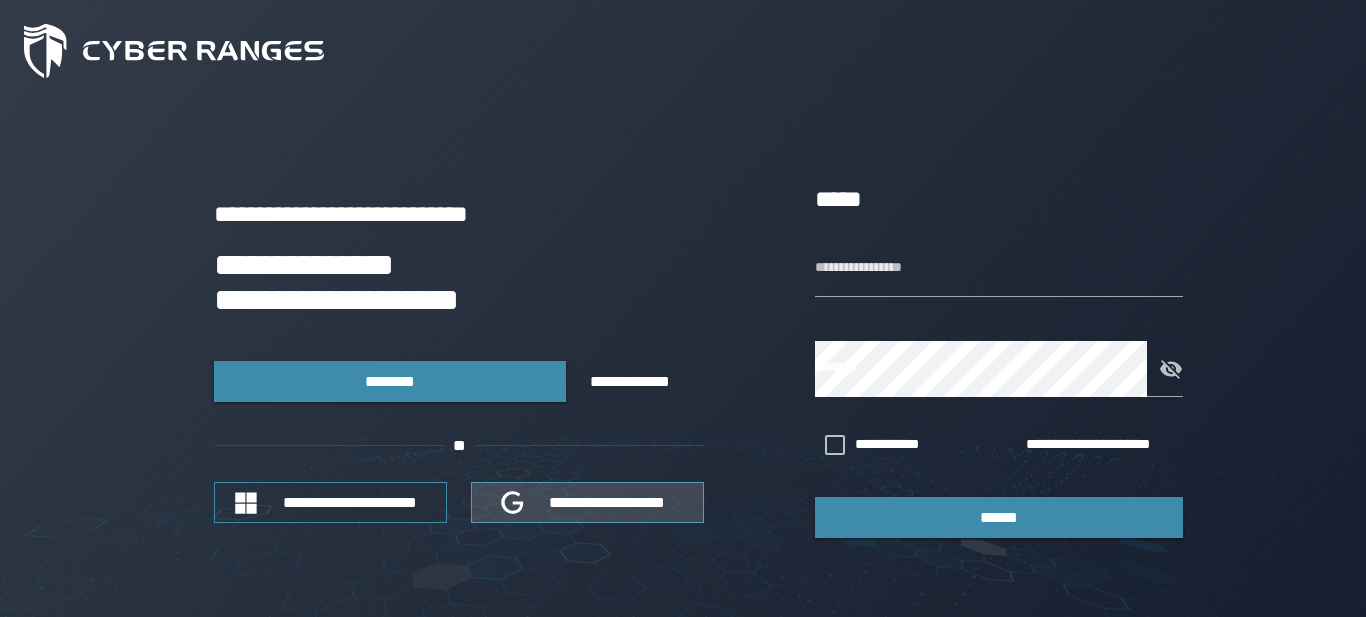 click on "**********" at bounding box center (608, 502) 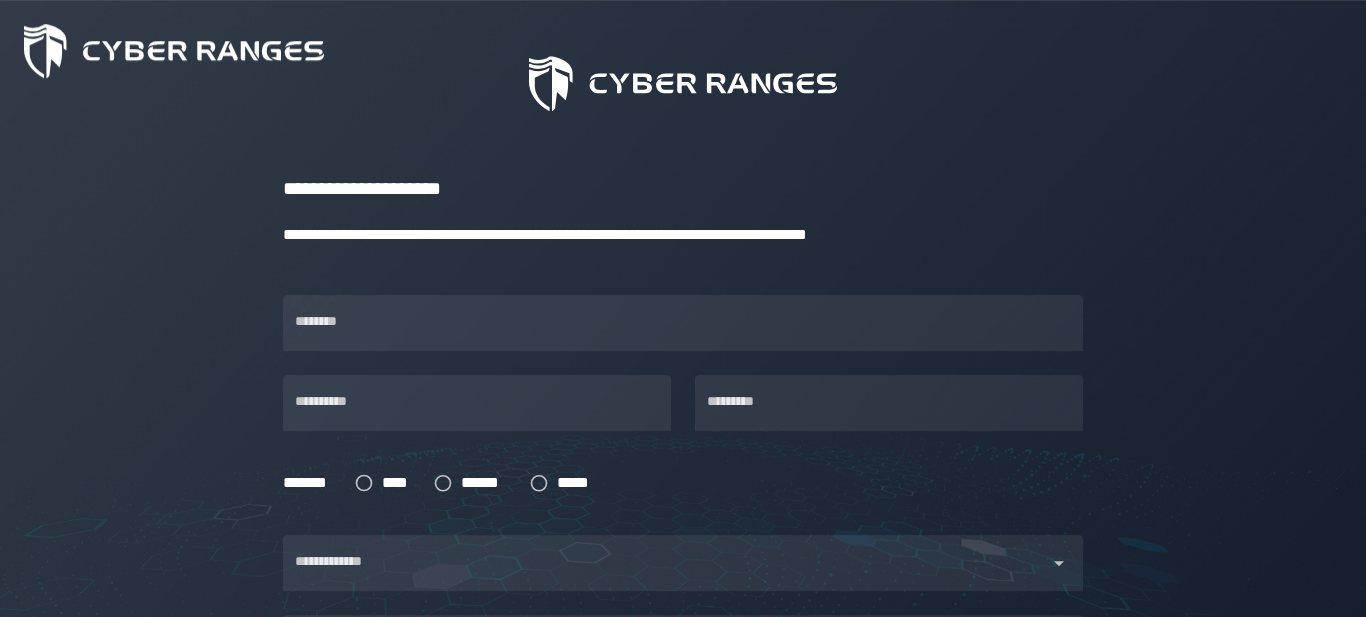 scroll, scrollTop: 83, scrollLeft: 0, axis: vertical 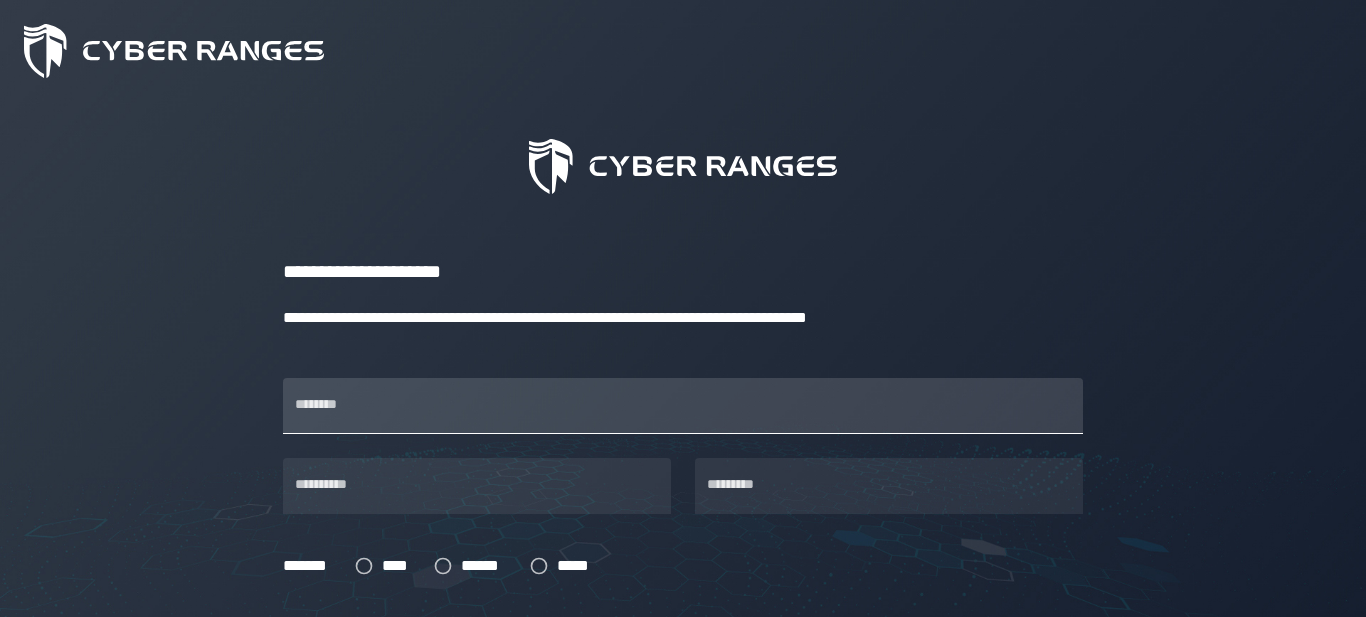 click on "********" at bounding box center [683, 406] 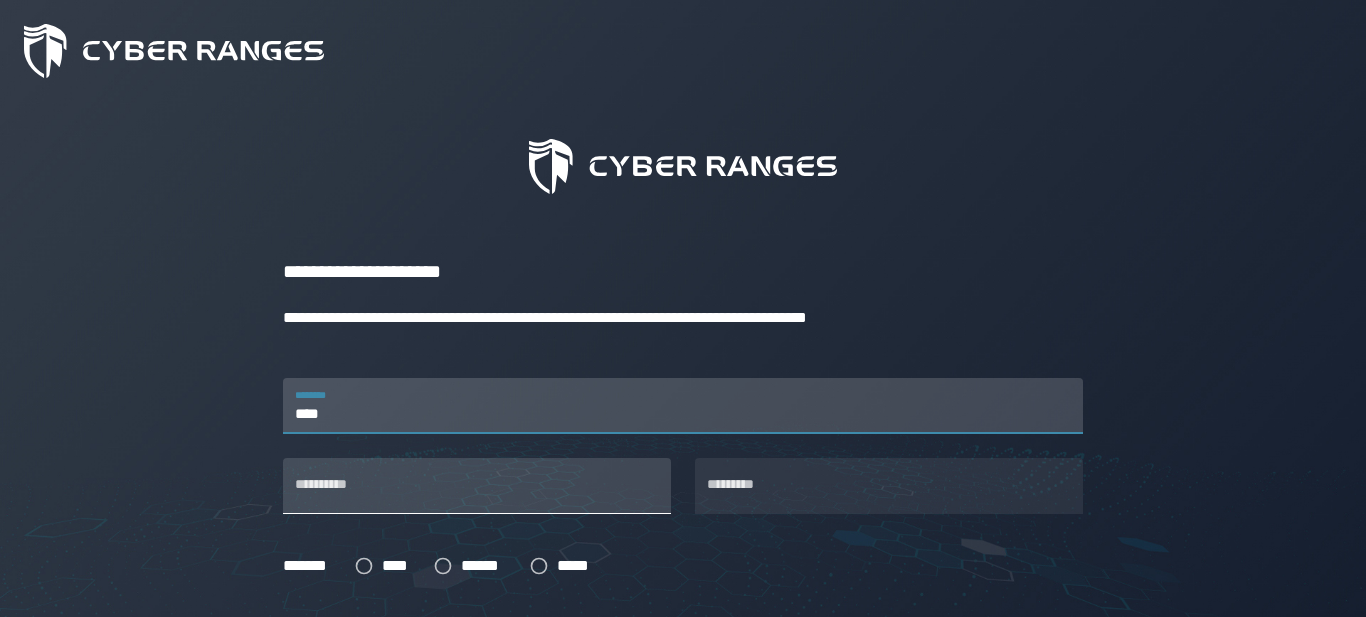click on "**********" at bounding box center (477, 486) 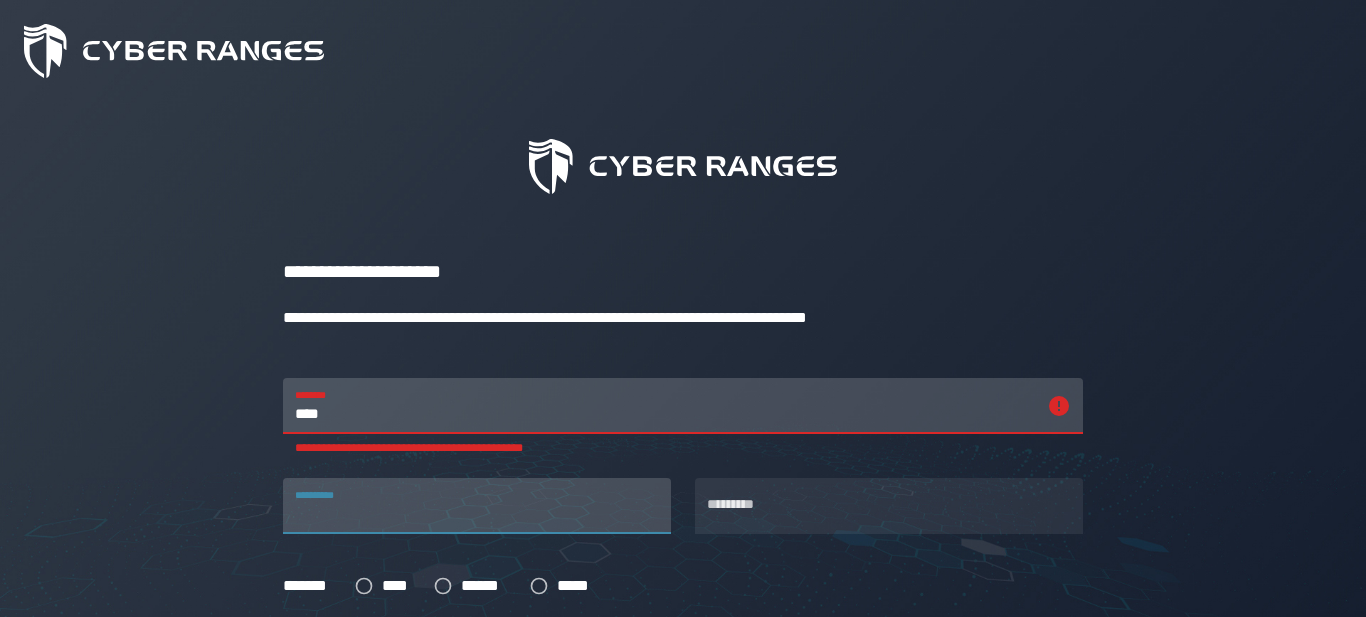 click on "****" at bounding box center (665, 406) 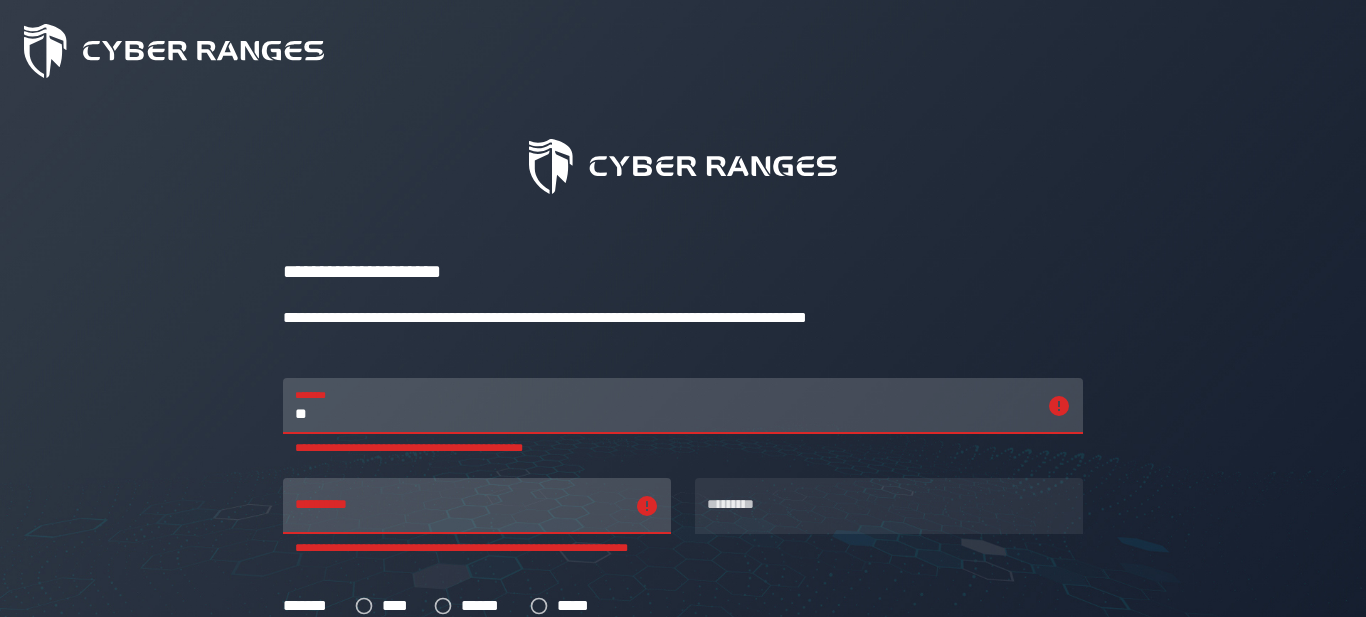 type on "*" 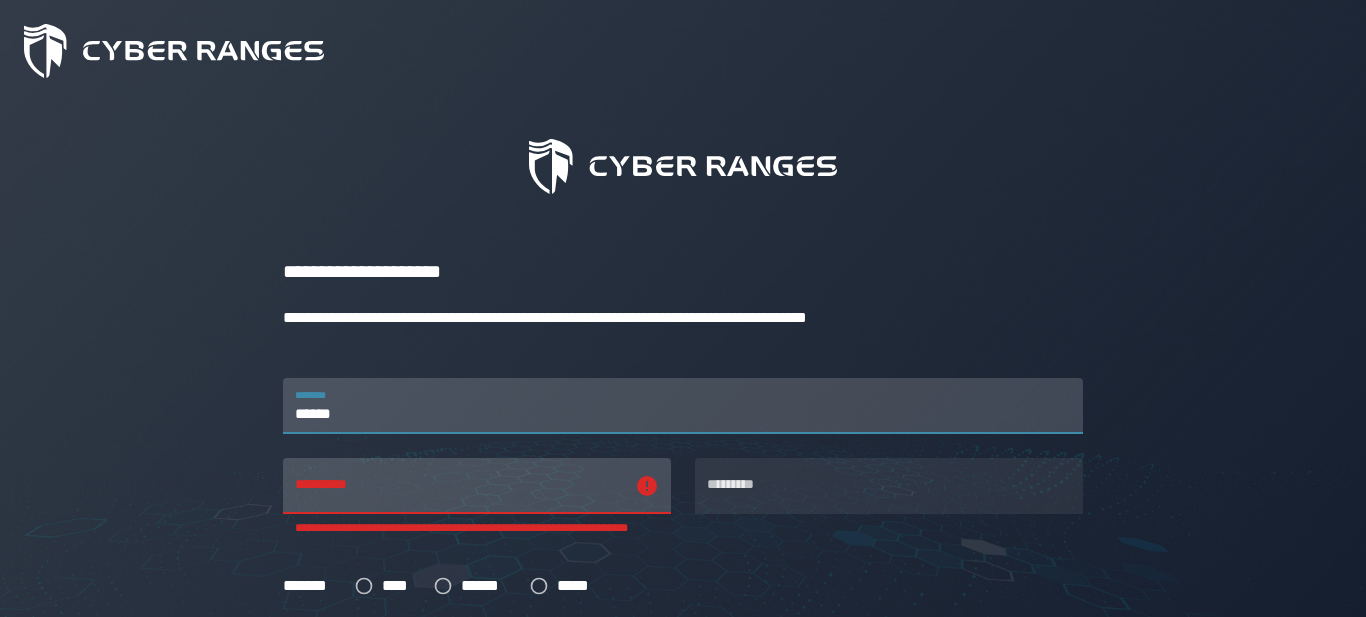 type on "******" 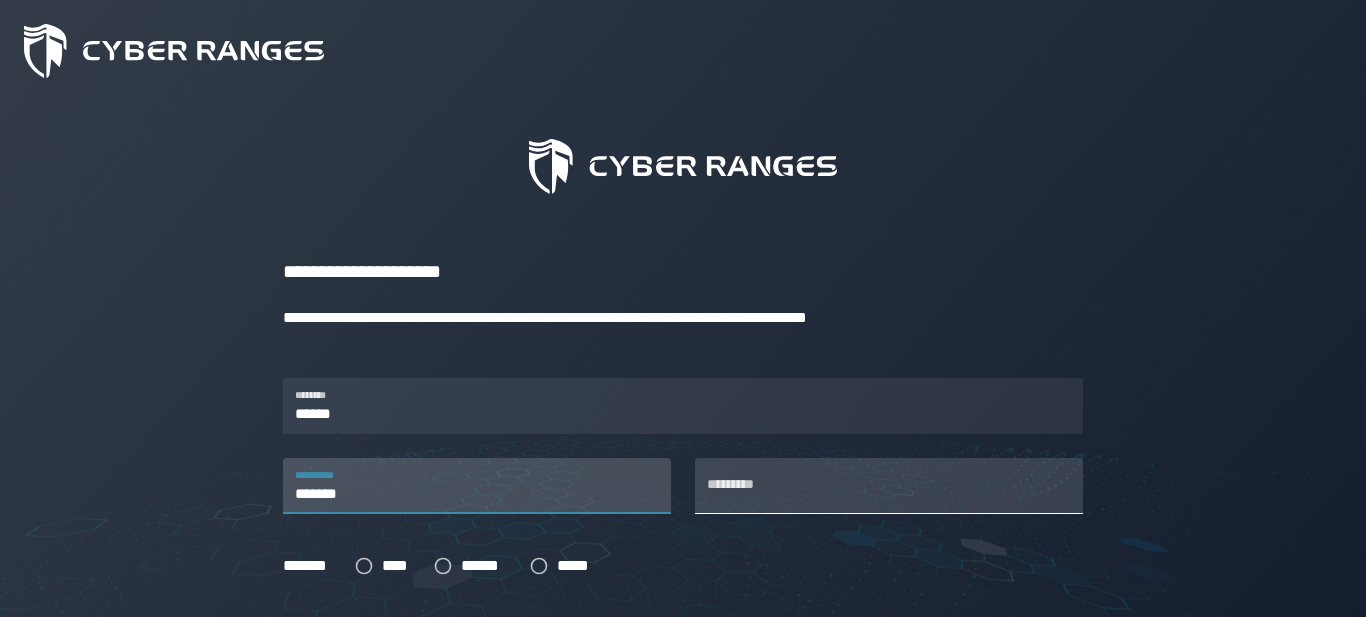 type on "*******" 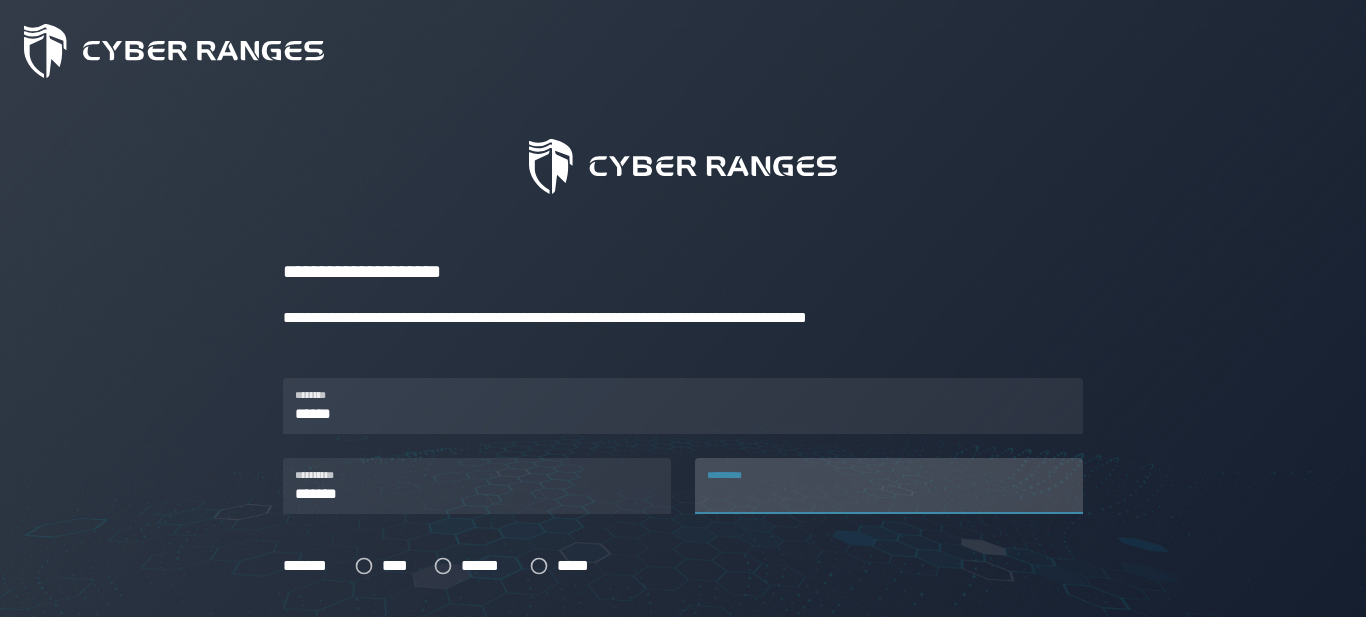 click on "*********" at bounding box center [889, 486] 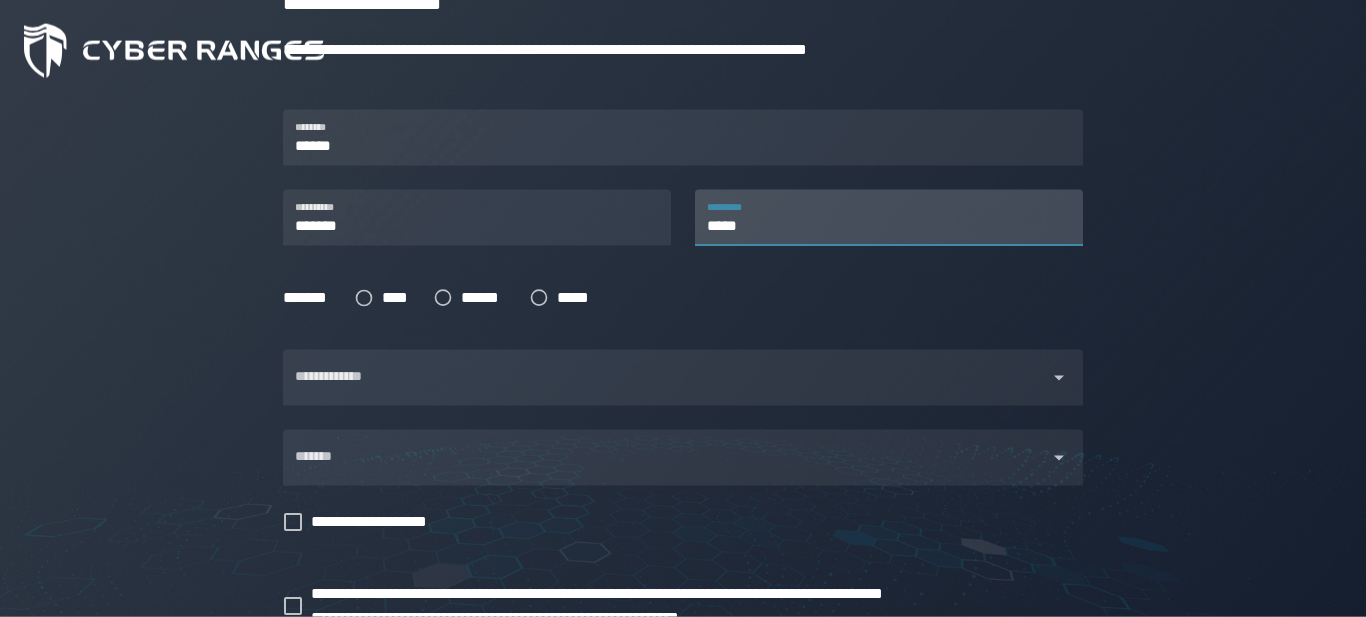 scroll, scrollTop: 359, scrollLeft: 0, axis: vertical 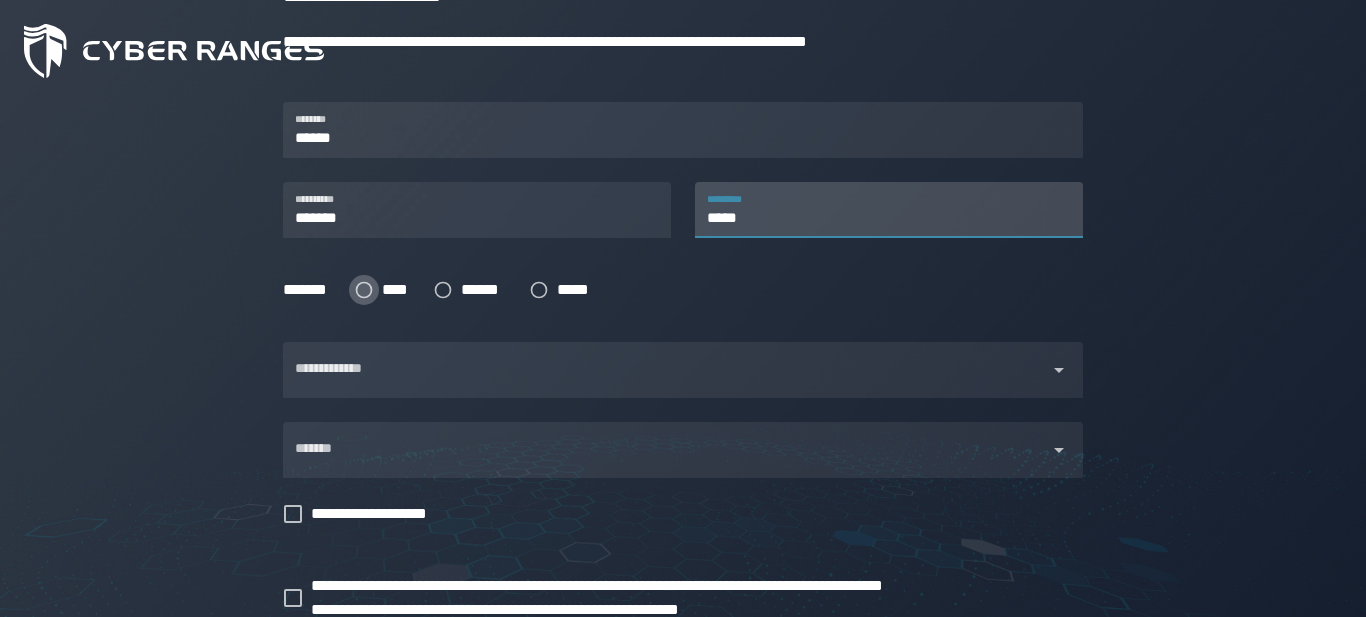 type on "*****" 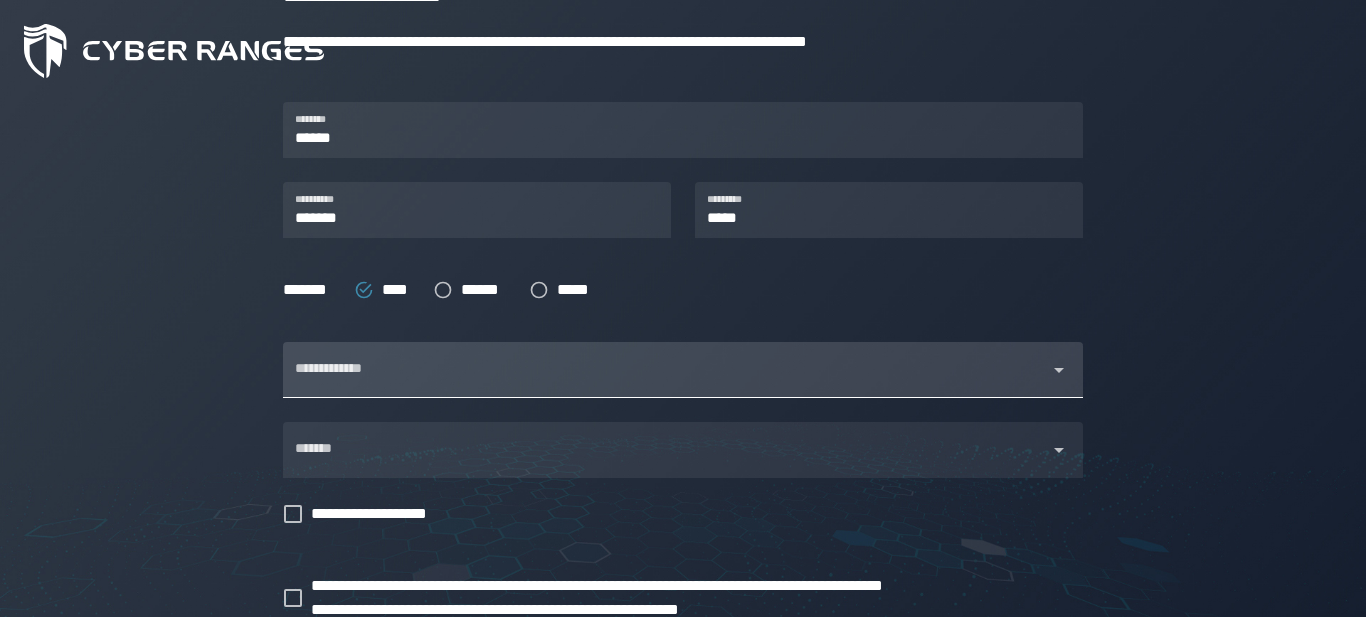 click at bounding box center (665, 382) 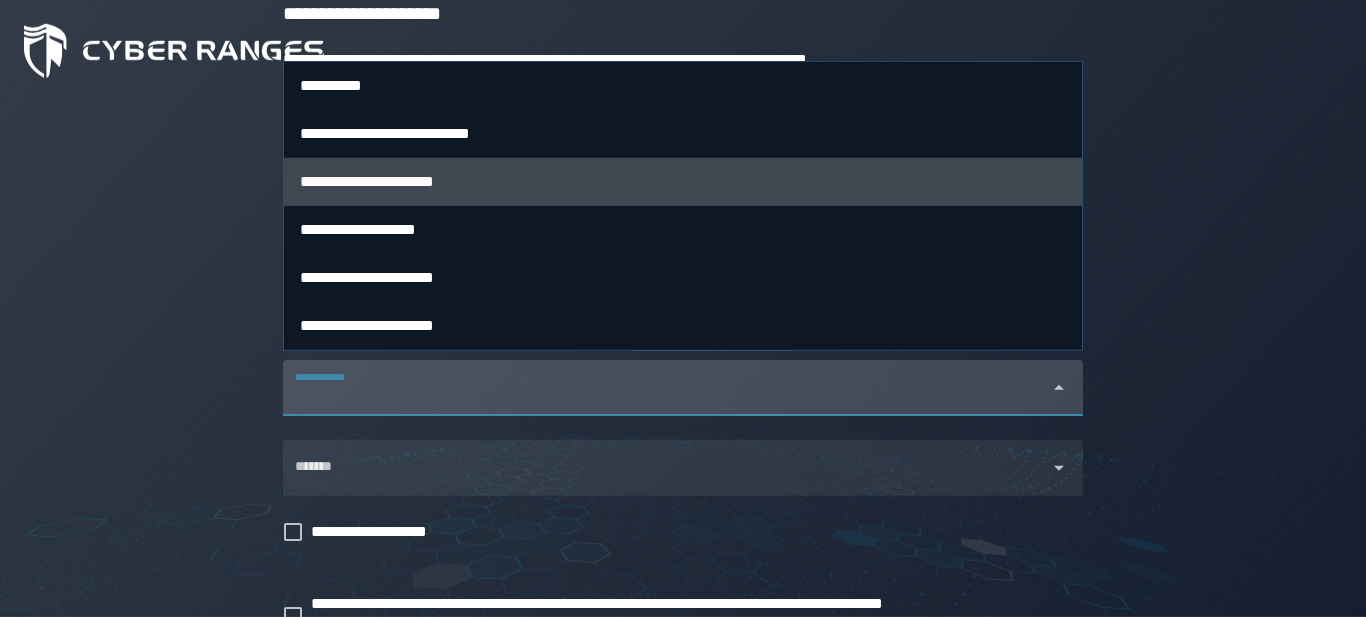 scroll, scrollTop: 359, scrollLeft: 0, axis: vertical 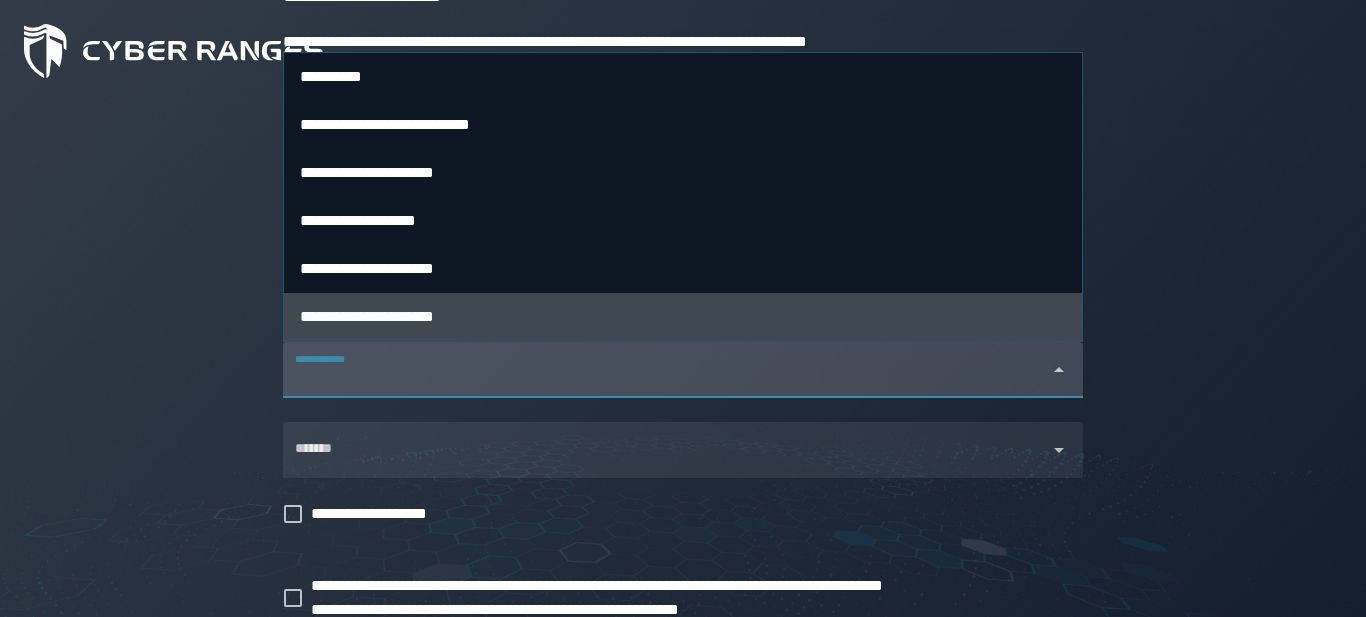 click on "**********" at bounding box center [367, 316] 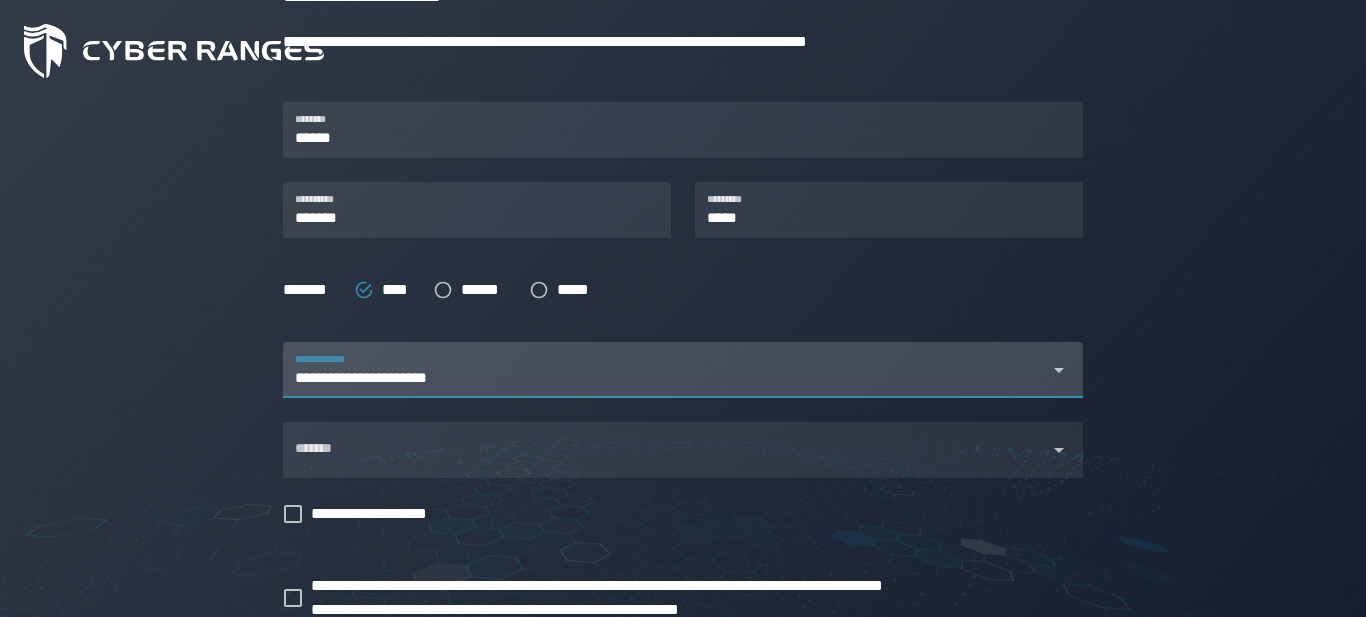 scroll, scrollTop: 0, scrollLeft: 168, axis: horizontal 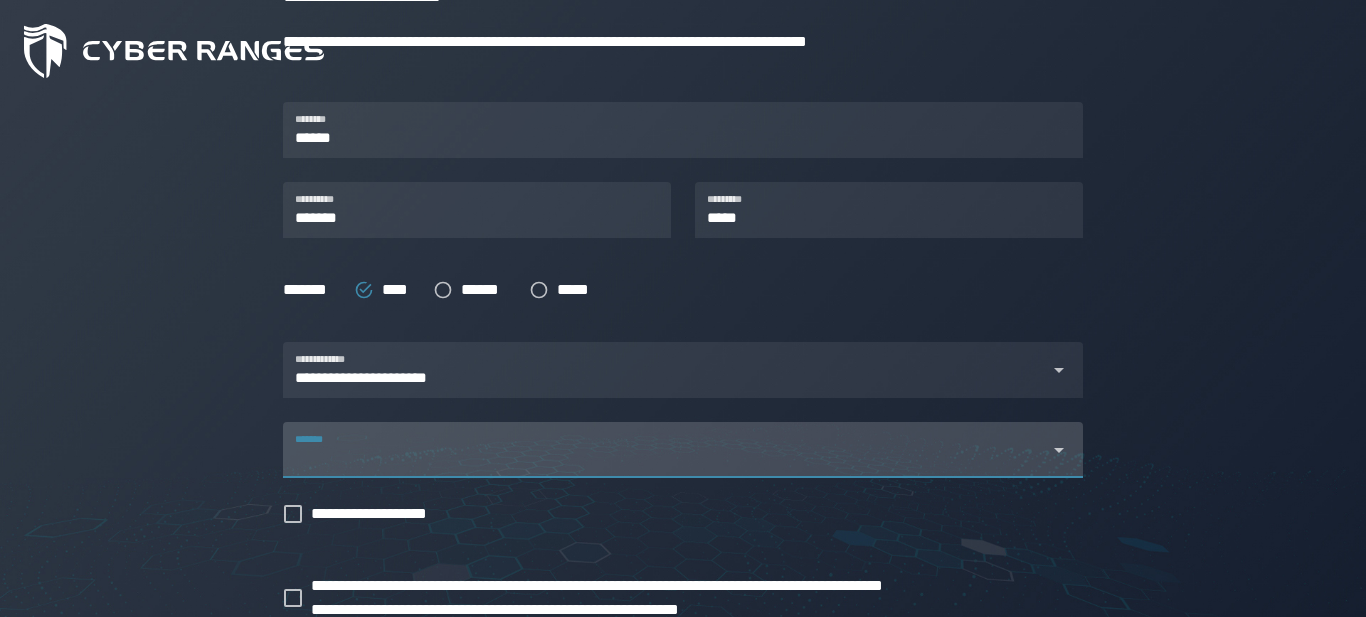 click on "*******" at bounding box center (665, 450) 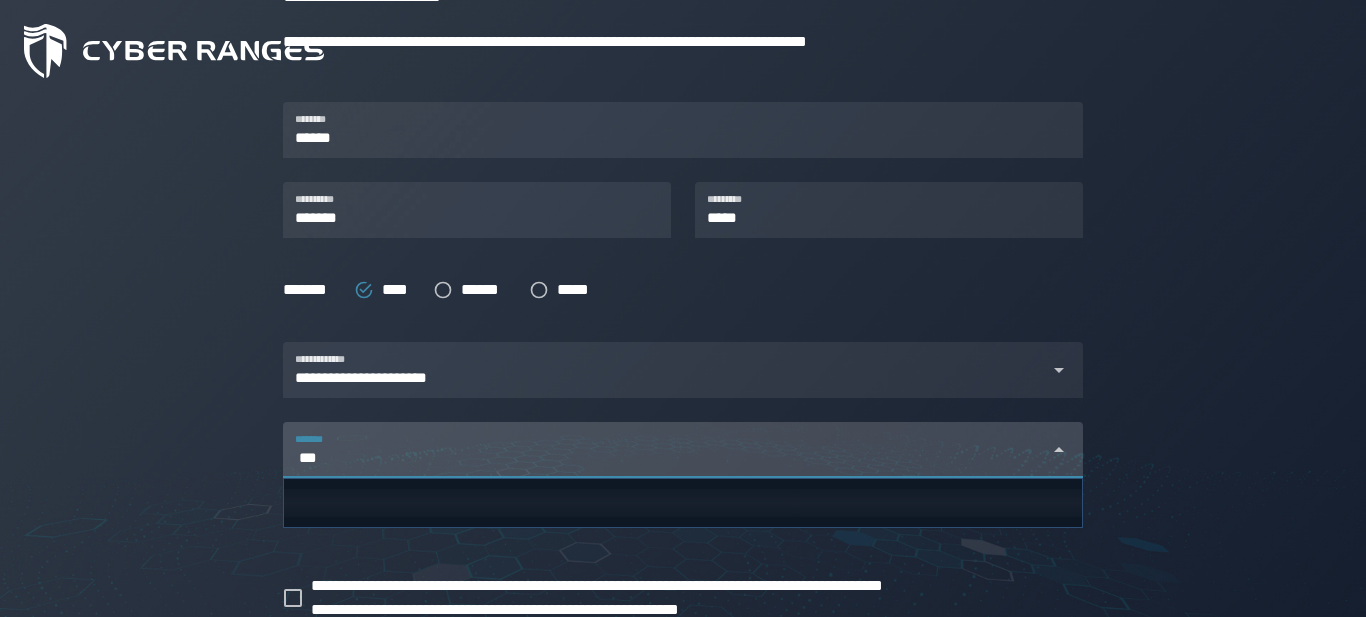scroll, scrollTop: 0, scrollLeft: 0, axis: both 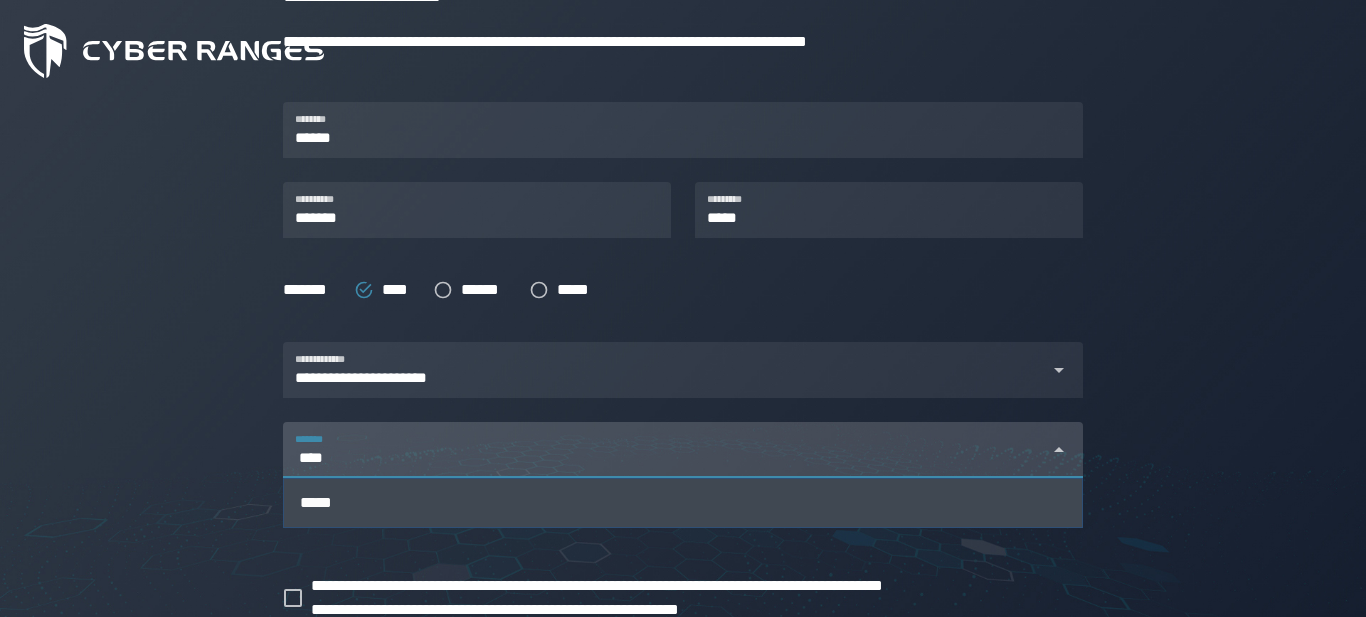 type 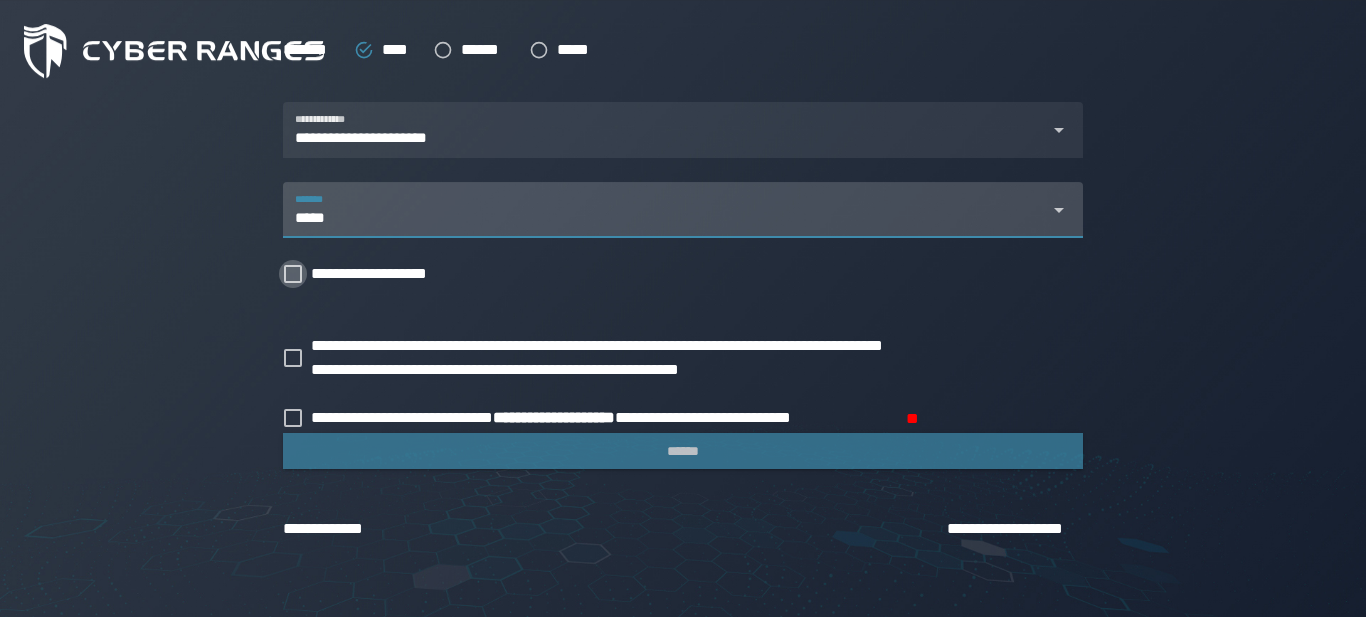 scroll, scrollTop: 635, scrollLeft: 0, axis: vertical 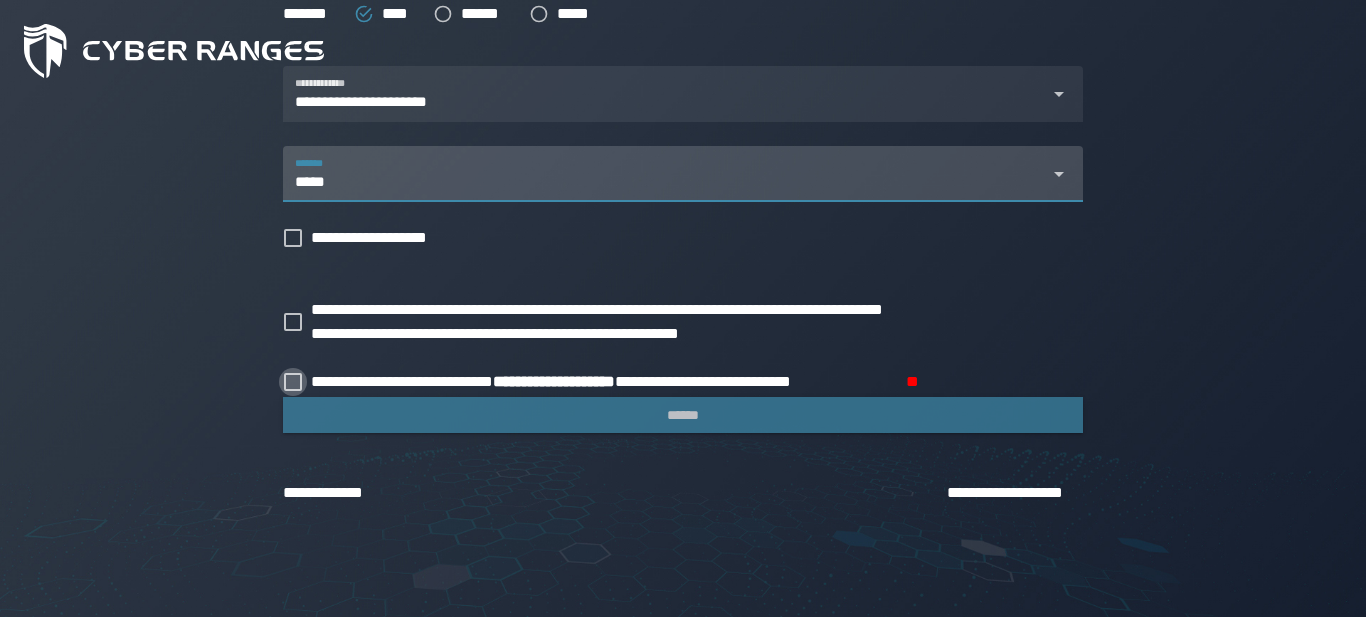 click 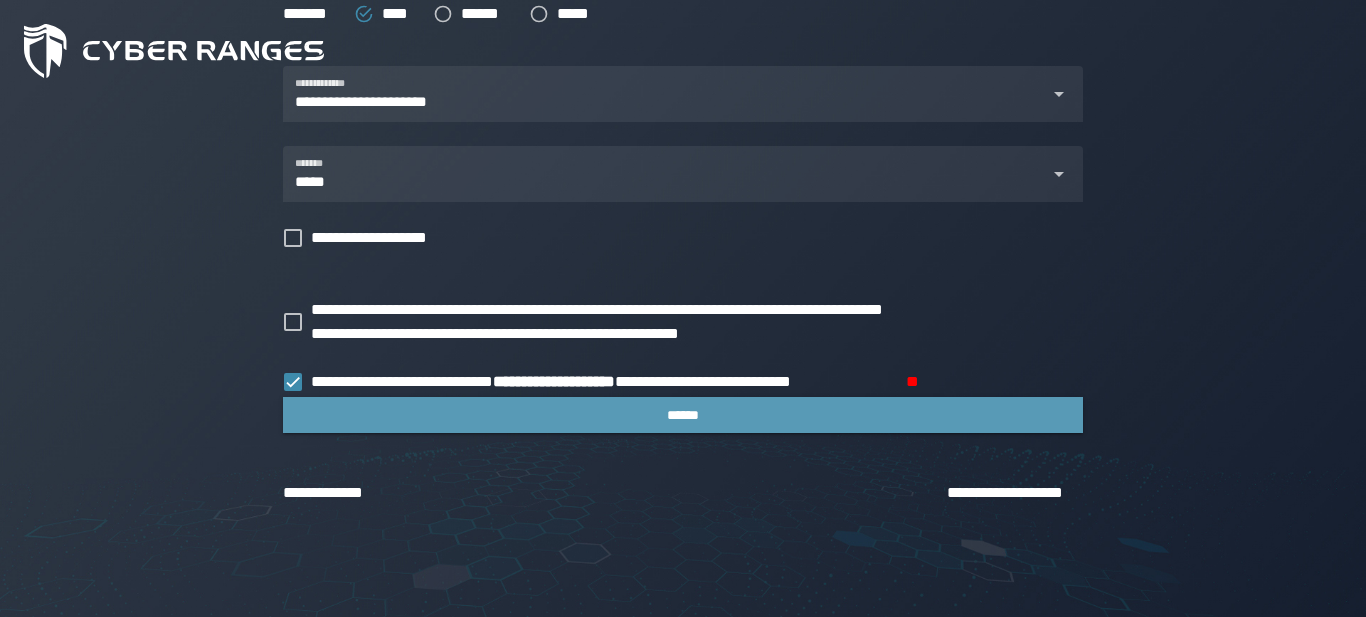 click on "******" at bounding box center (683, 415) 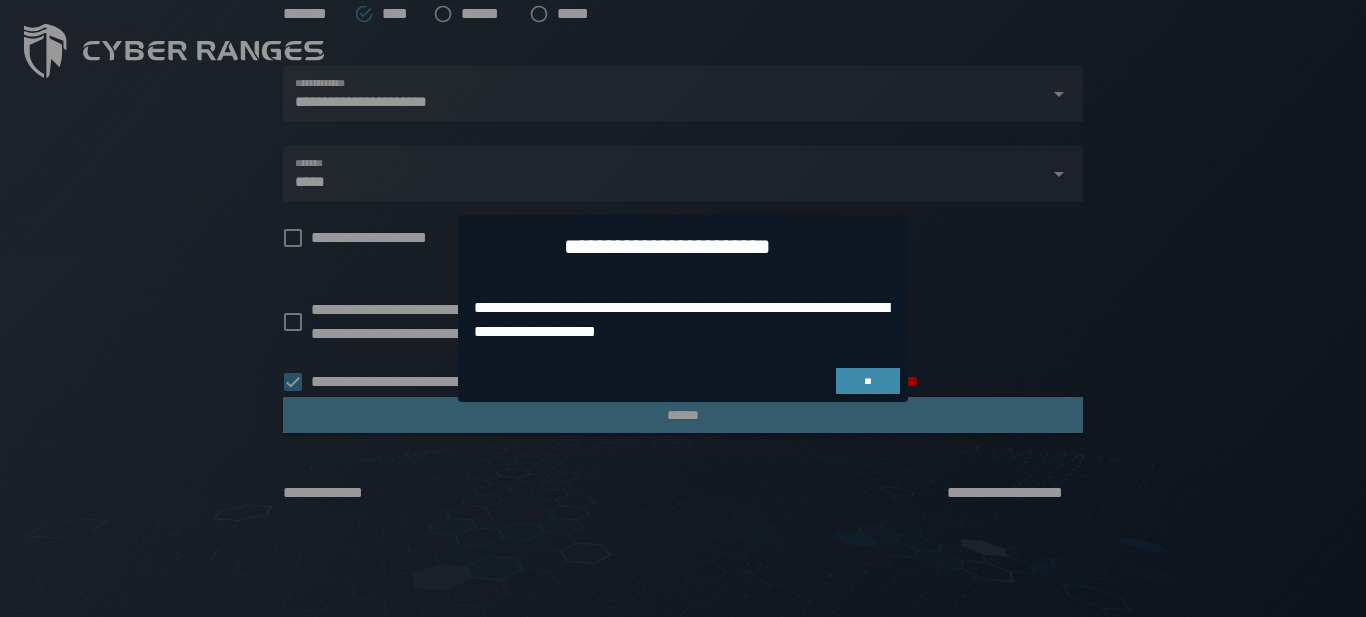 scroll, scrollTop: 0, scrollLeft: 0, axis: both 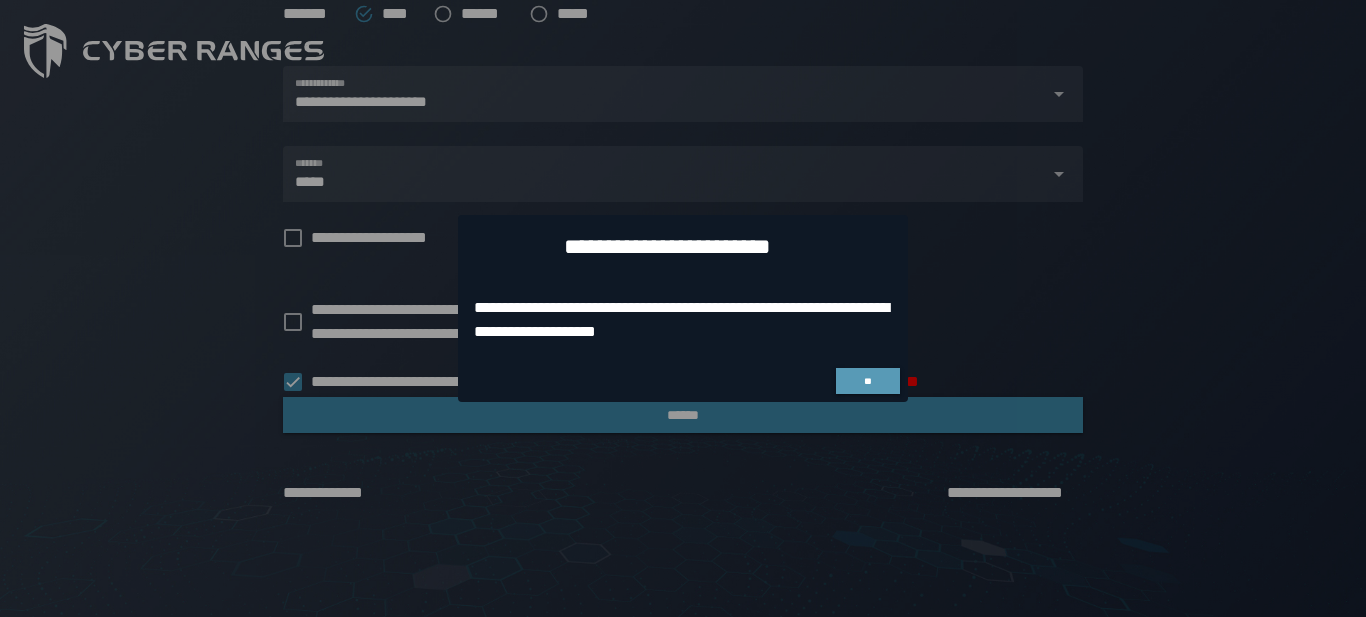 click on "**" at bounding box center [868, 381] 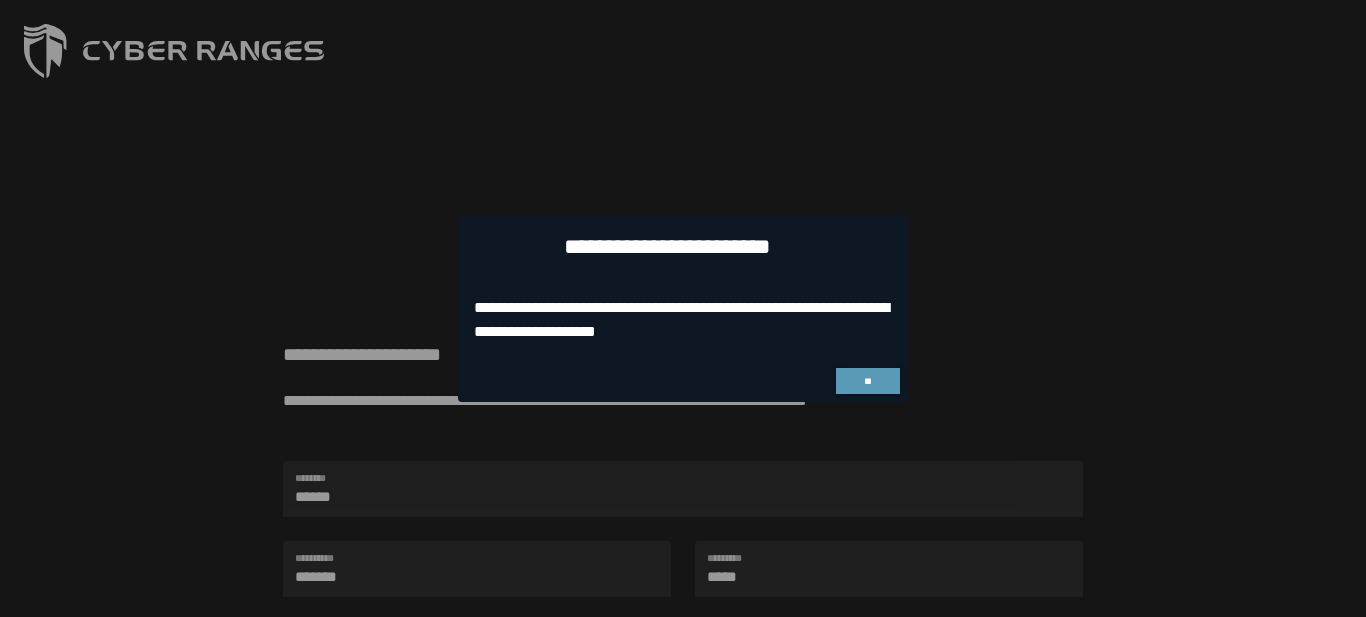 scroll, scrollTop: 0, scrollLeft: 0, axis: both 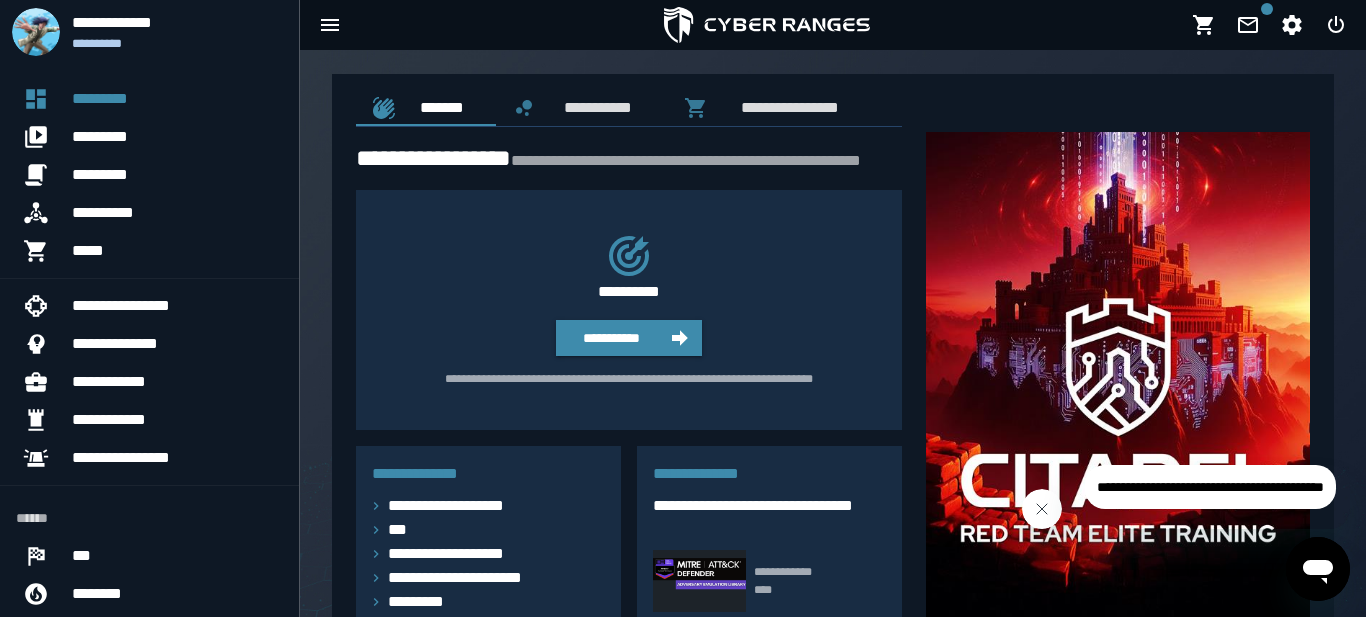 click 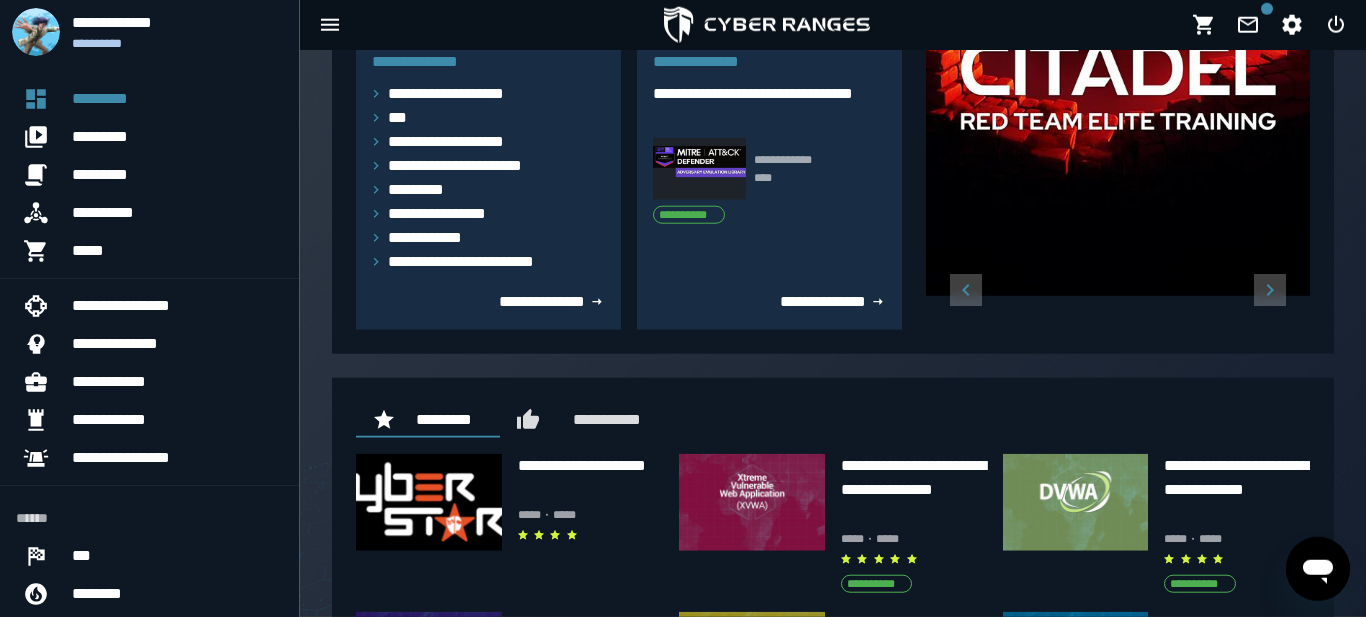 scroll, scrollTop: 414, scrollLeft: 0, axis: vertical 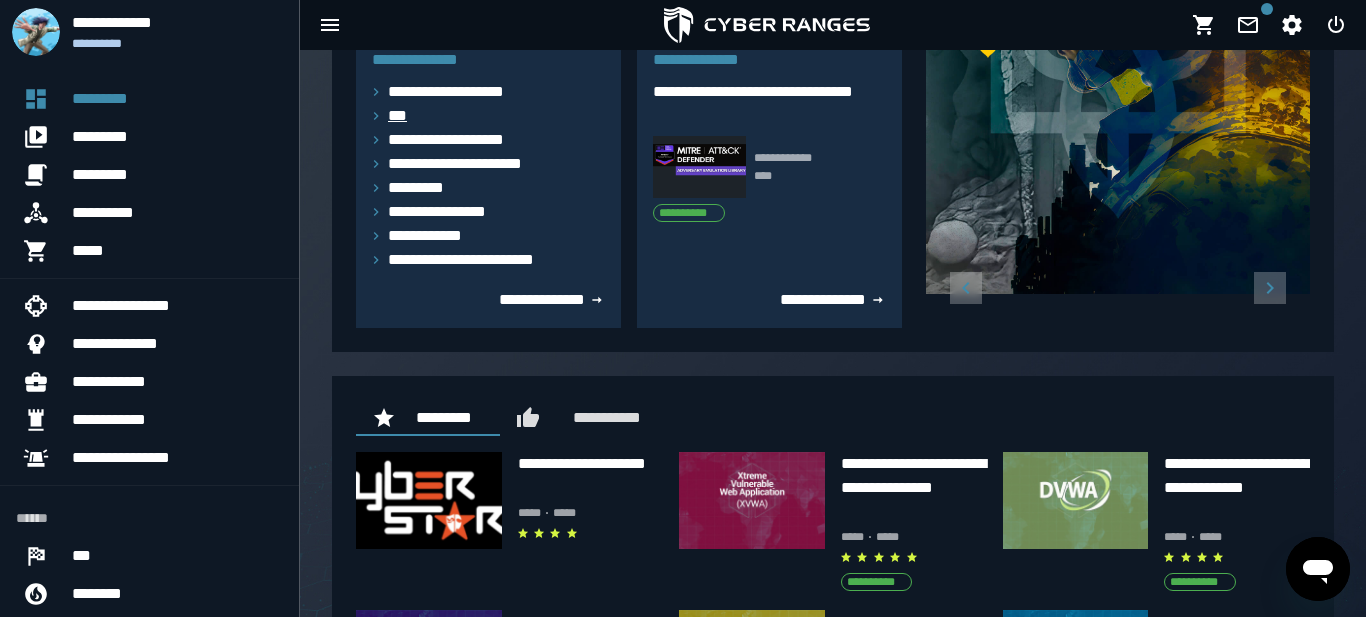 click on "***" at bounding box center (403, 116) 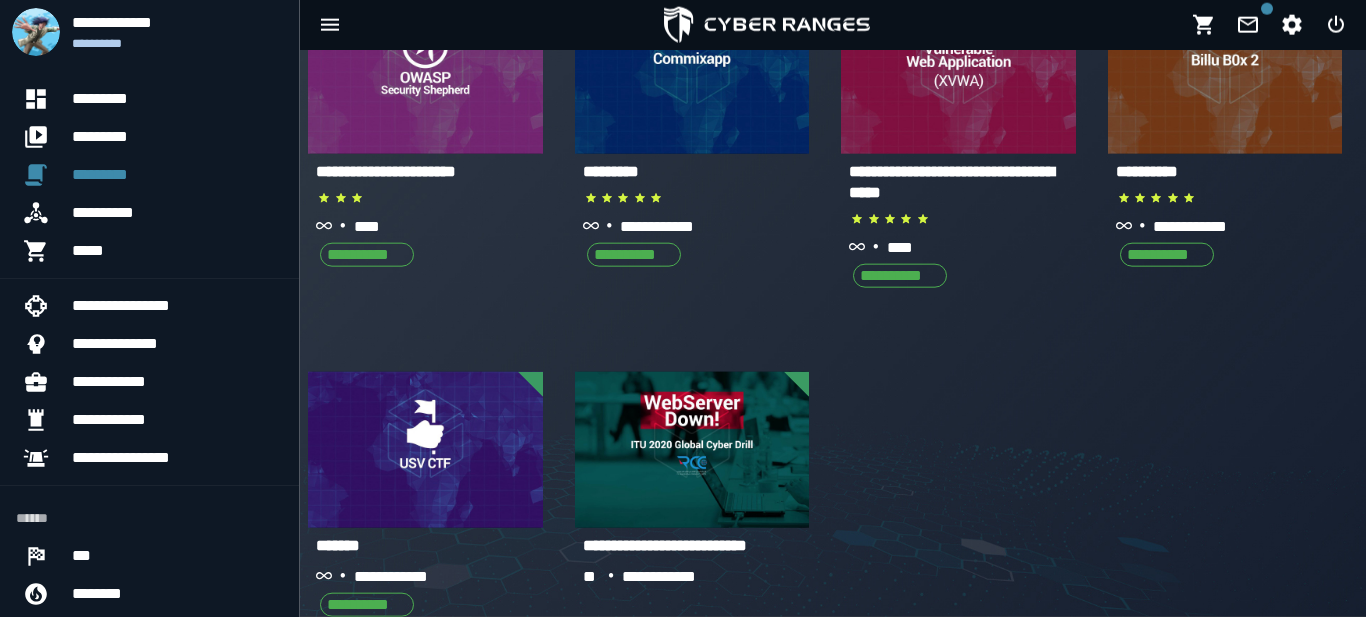 scroll, scrollTop: 534, scrollLeft: 0, axis: vertical 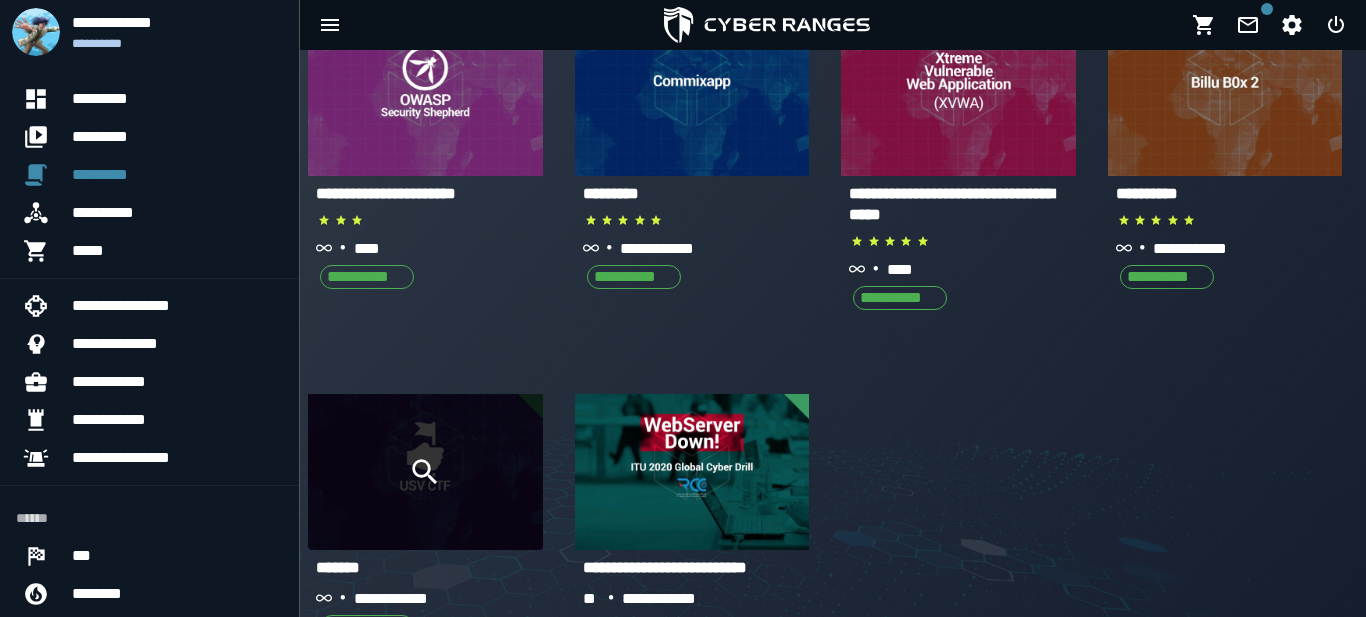 click 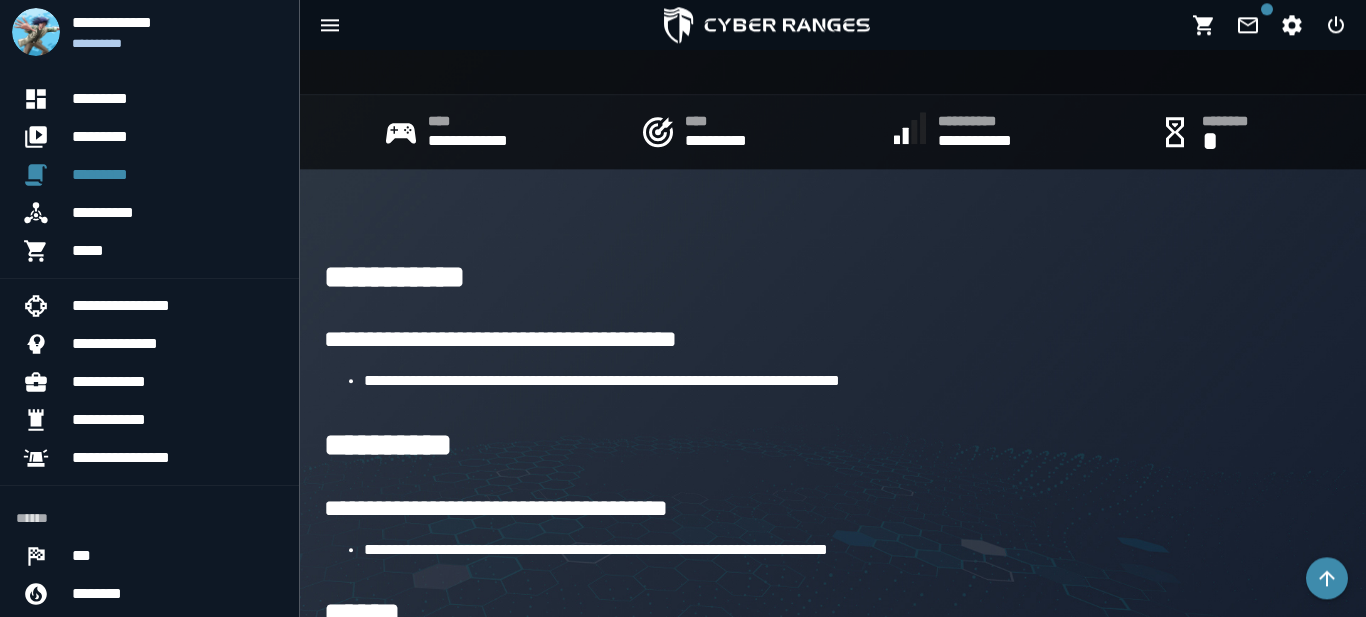 scroll, scrollTop: 0, scrollLeft: 0, axis: both 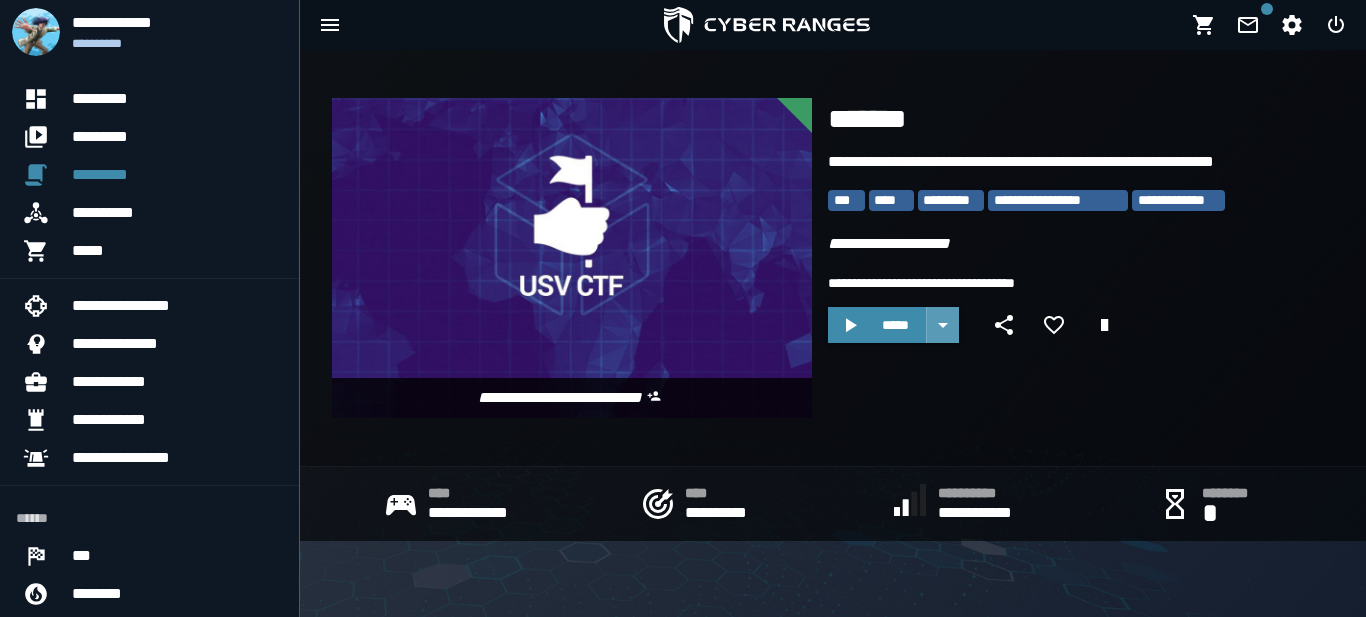 click 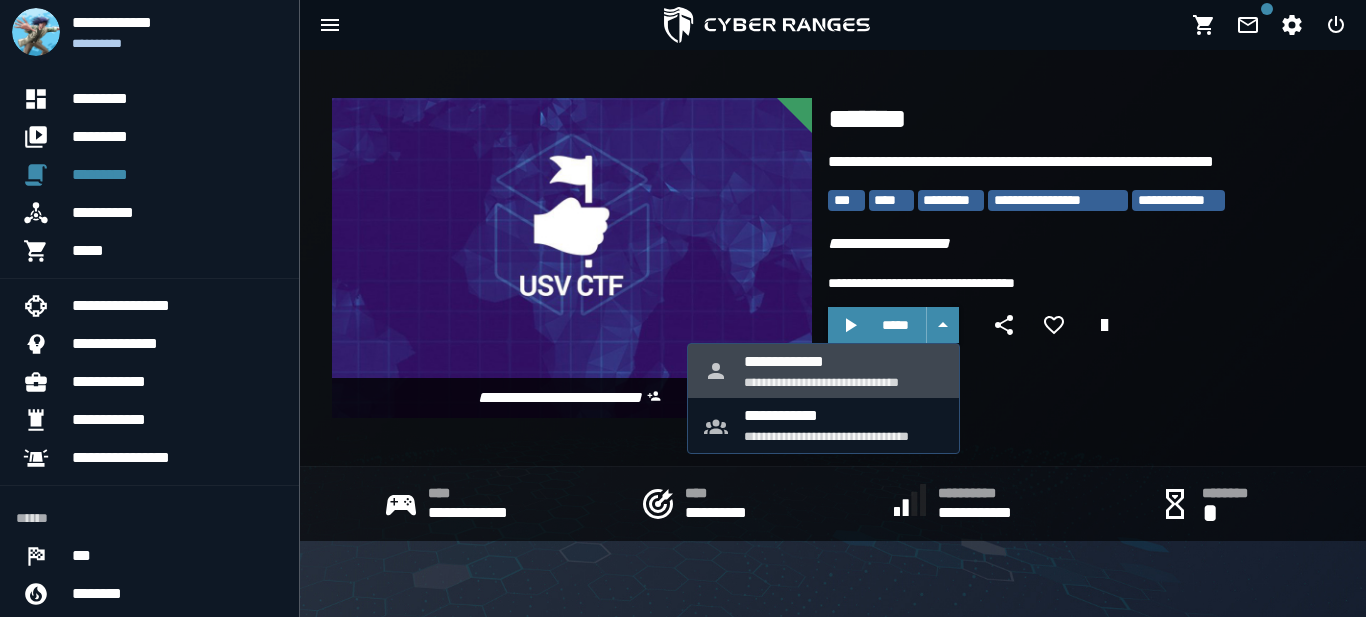 click on "**********" at bounding box center [843, 382] 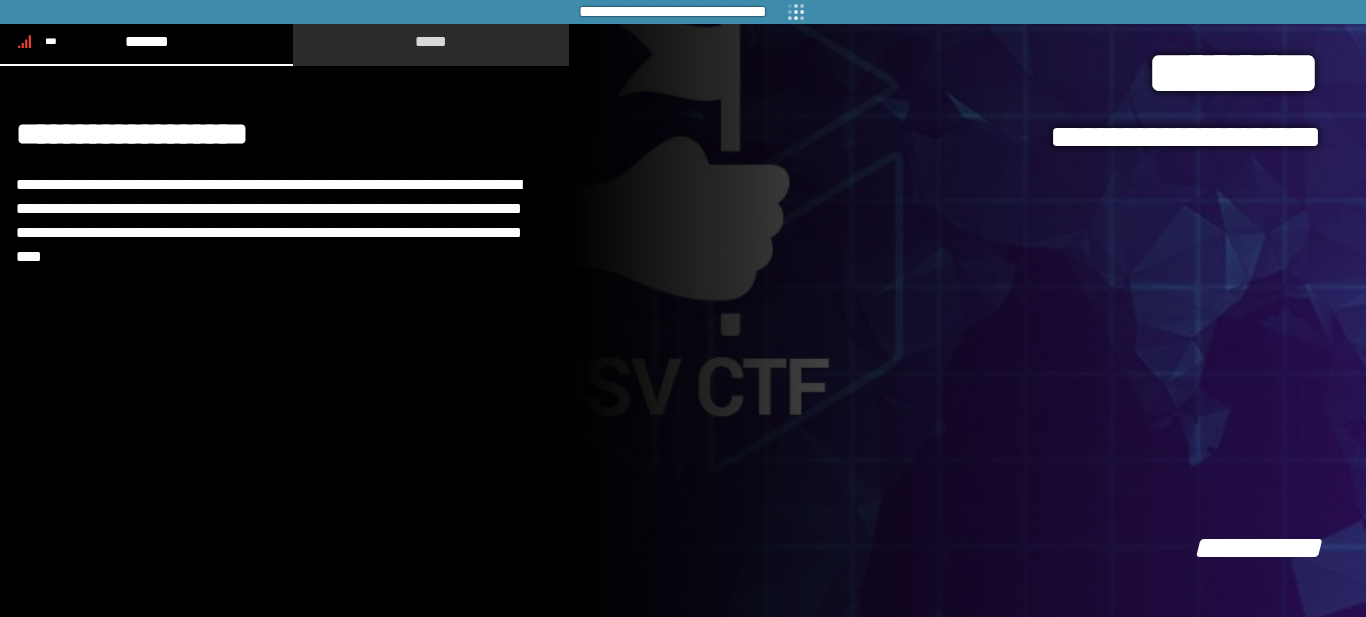 click on "*****" 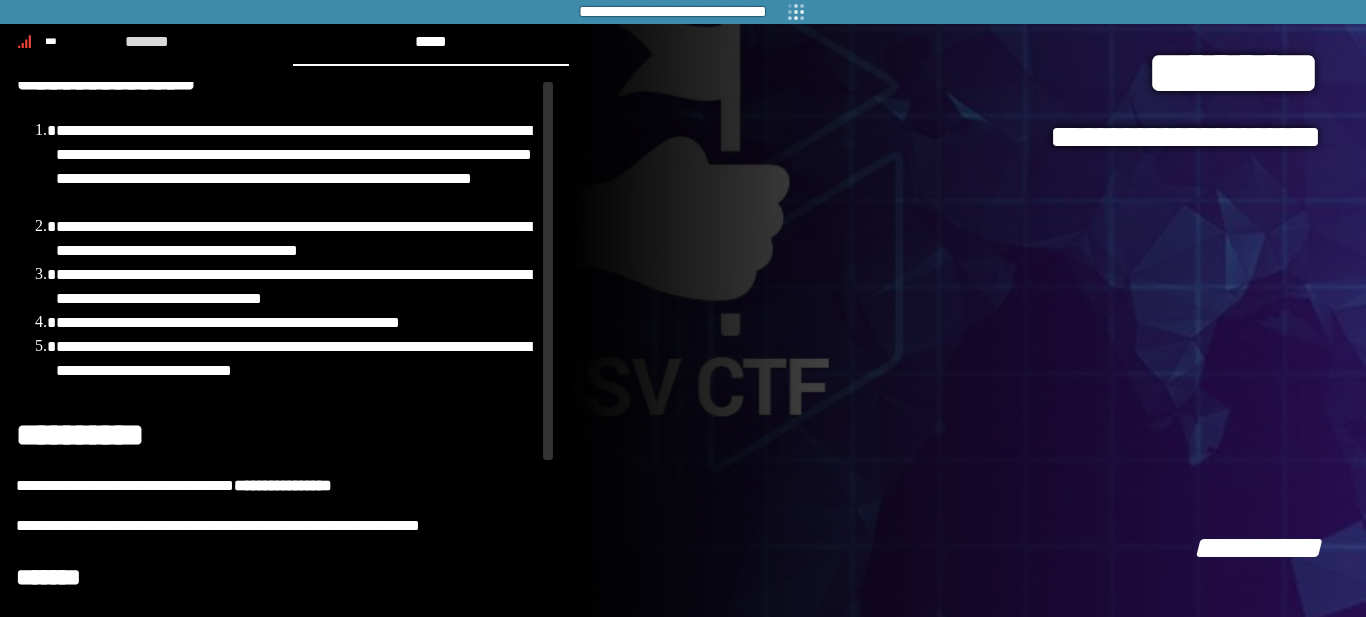 scroll, scrollTop: 0, scrollLeft: 0, axis: both 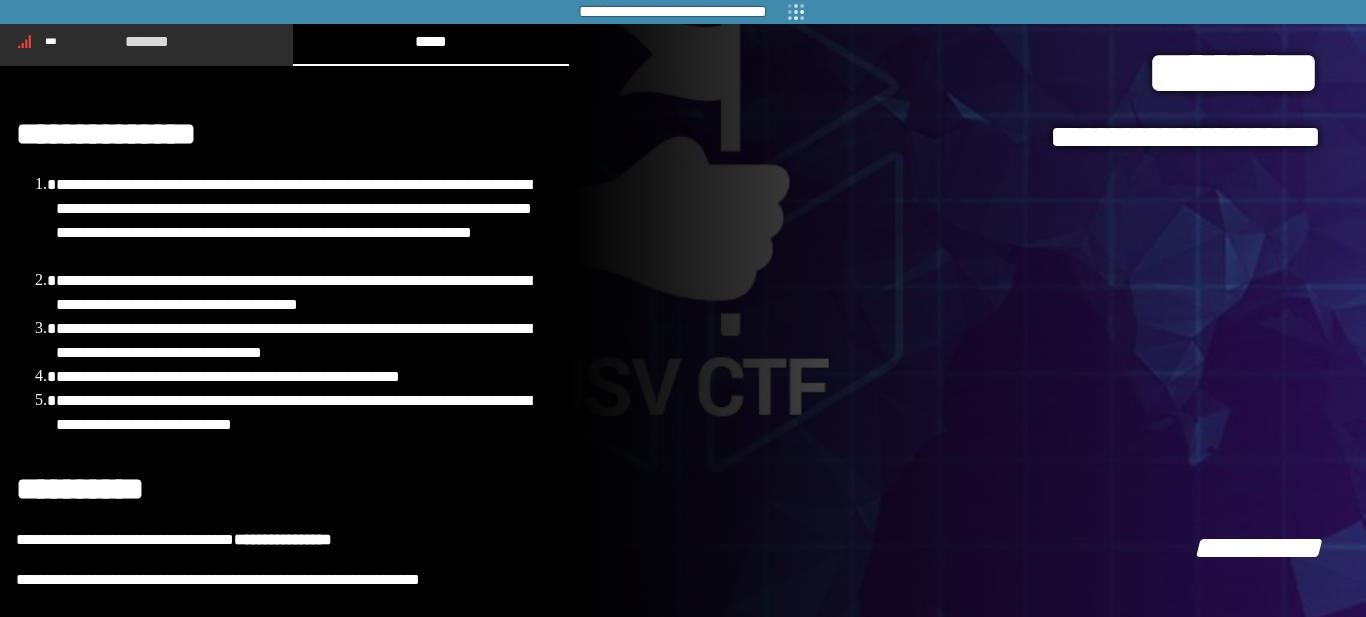 click on "*******" 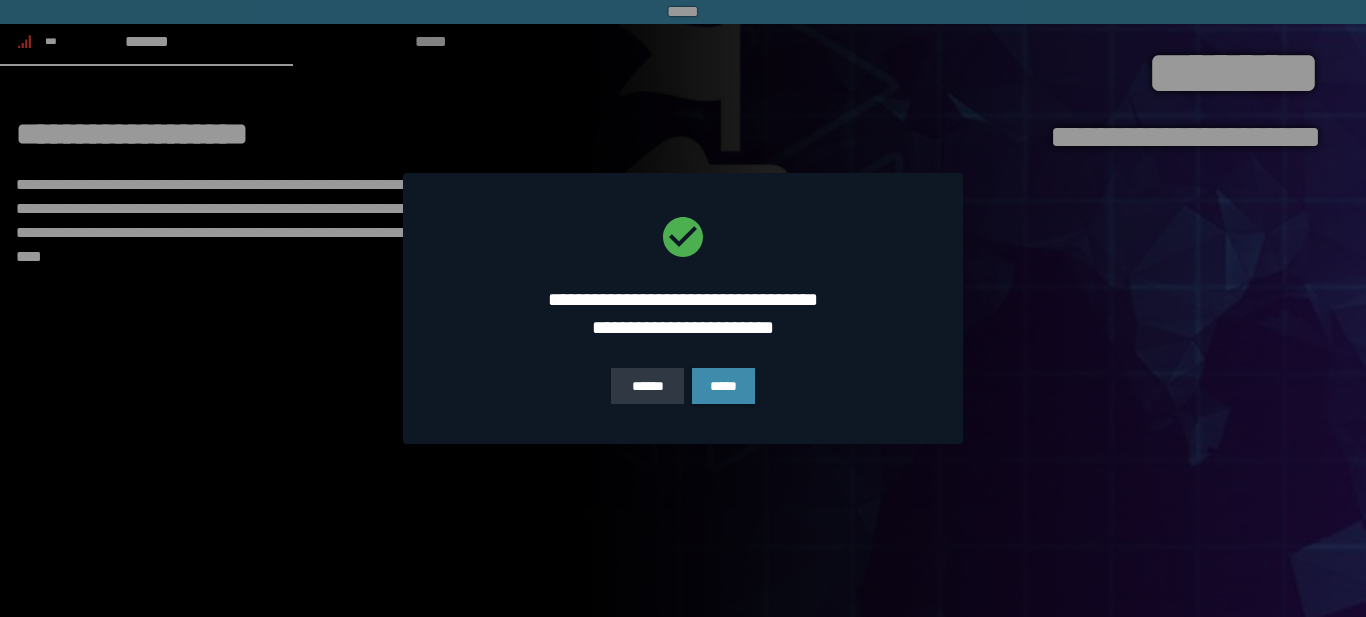 click on "******" at bounding box center (647, 386) 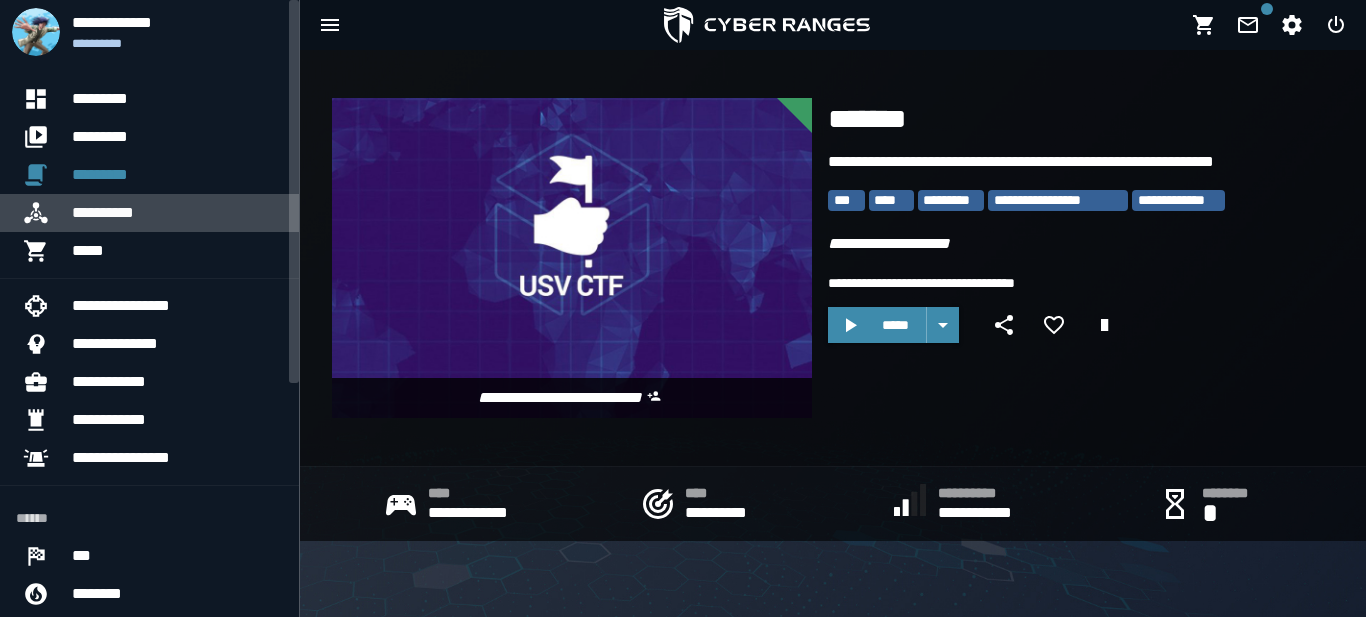 click on "**********" at bounding box center (177, 213) 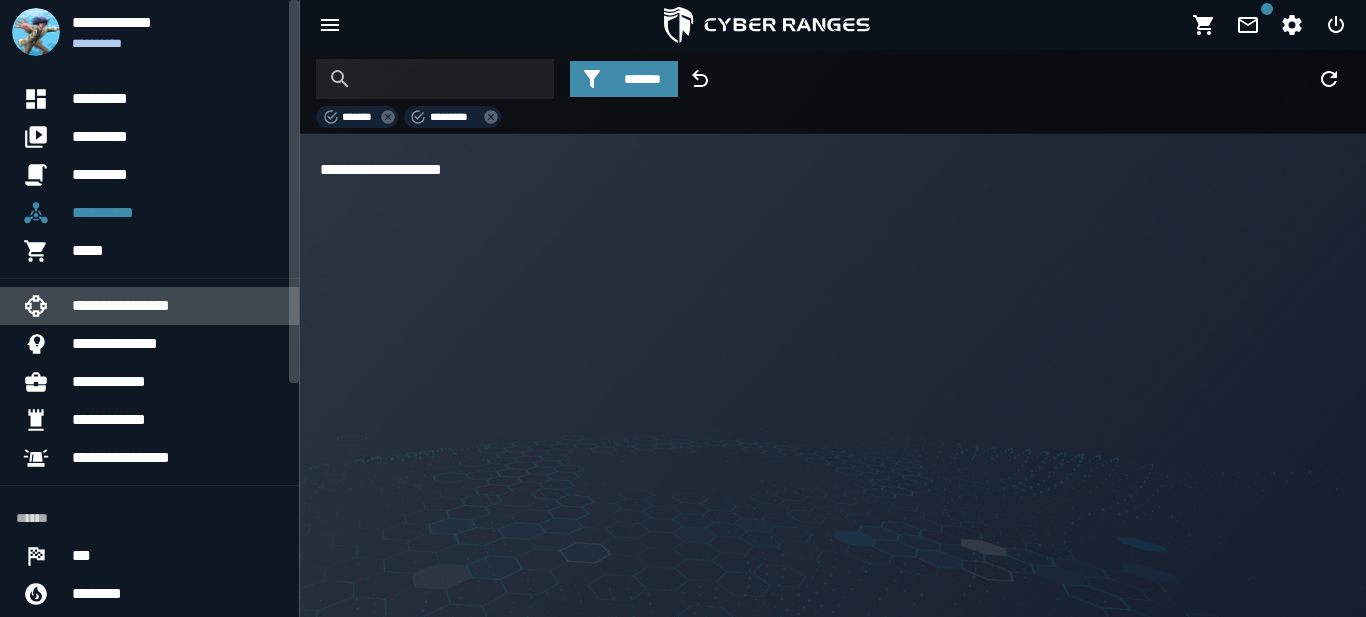 click on "**********" at bounding box center [177, 306] 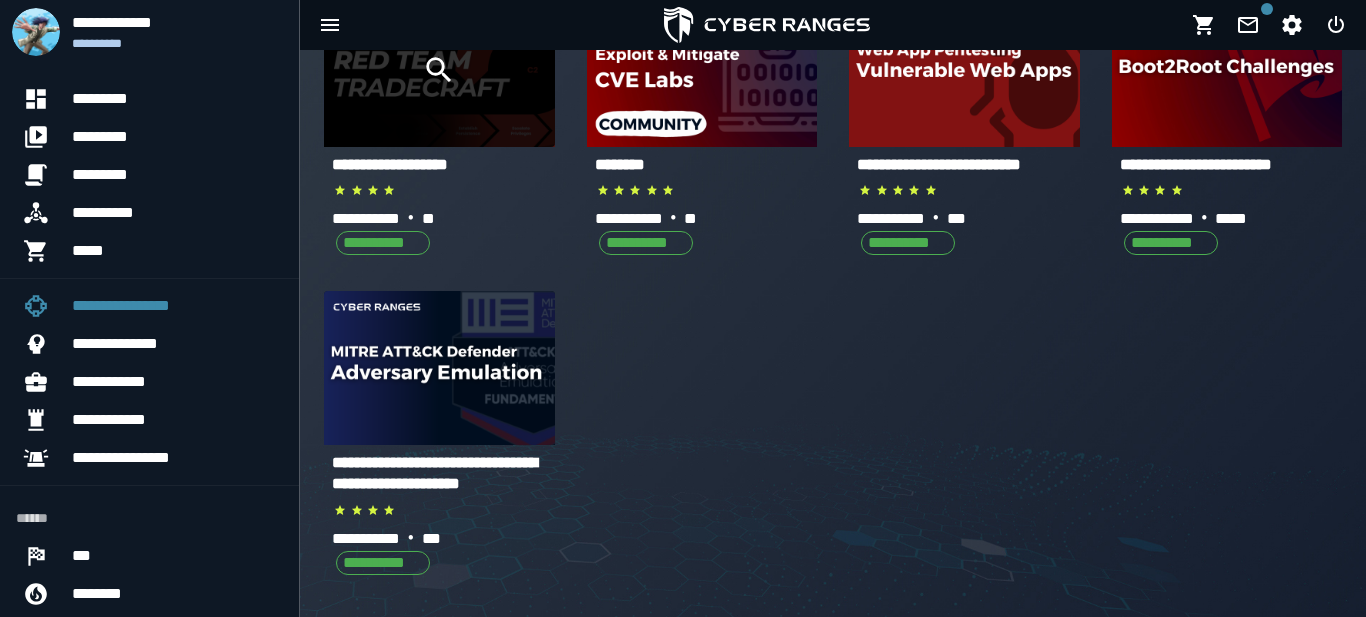scroll, scrollTop: 0, scrollLeft: 0, axis: both 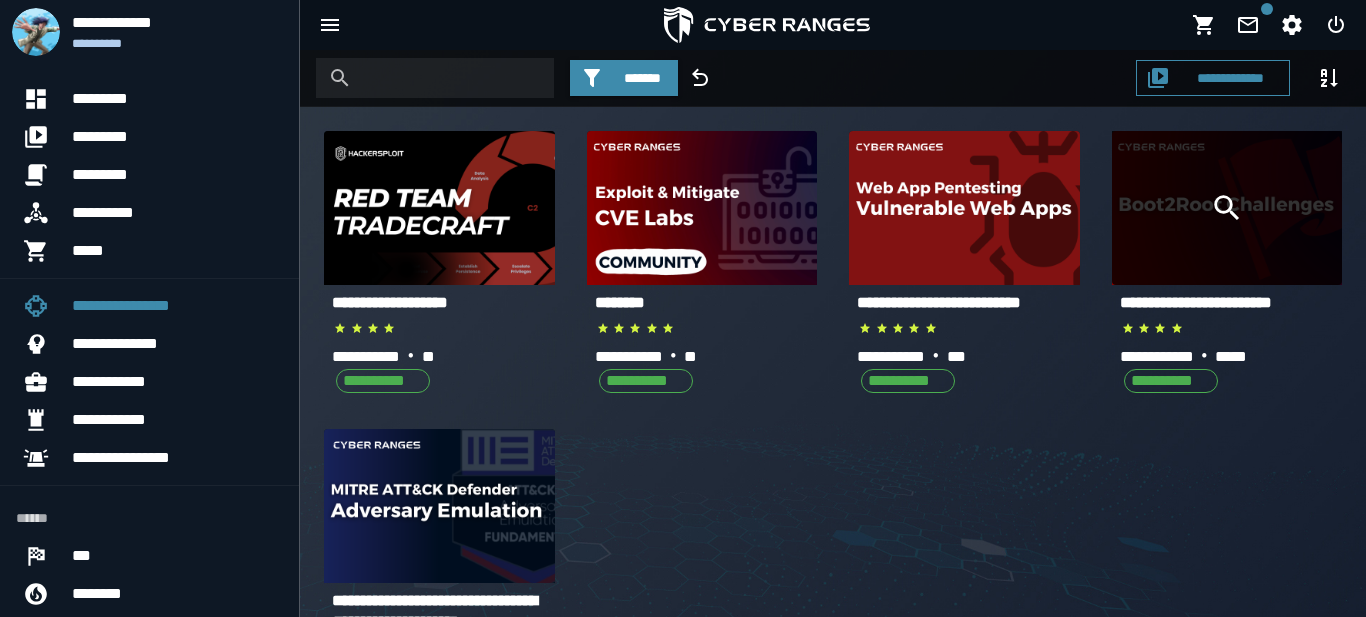 click 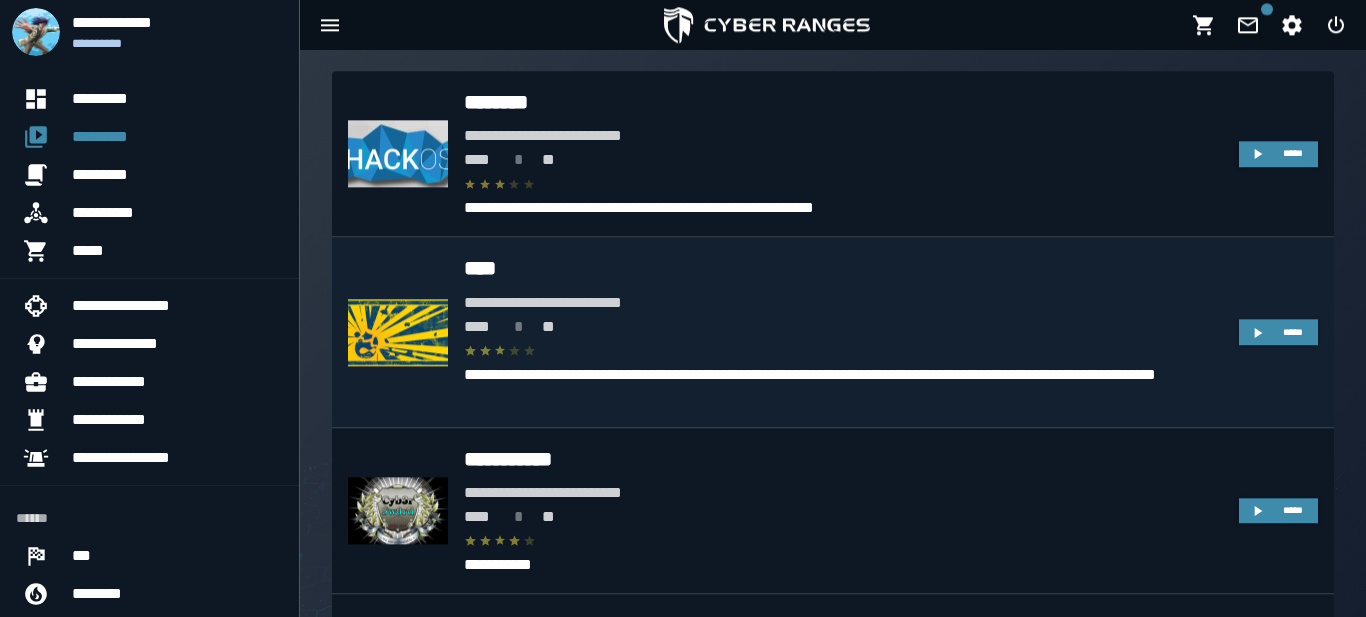 scroll, scrollTop: 0, scrollLeft: 0, axis: both 